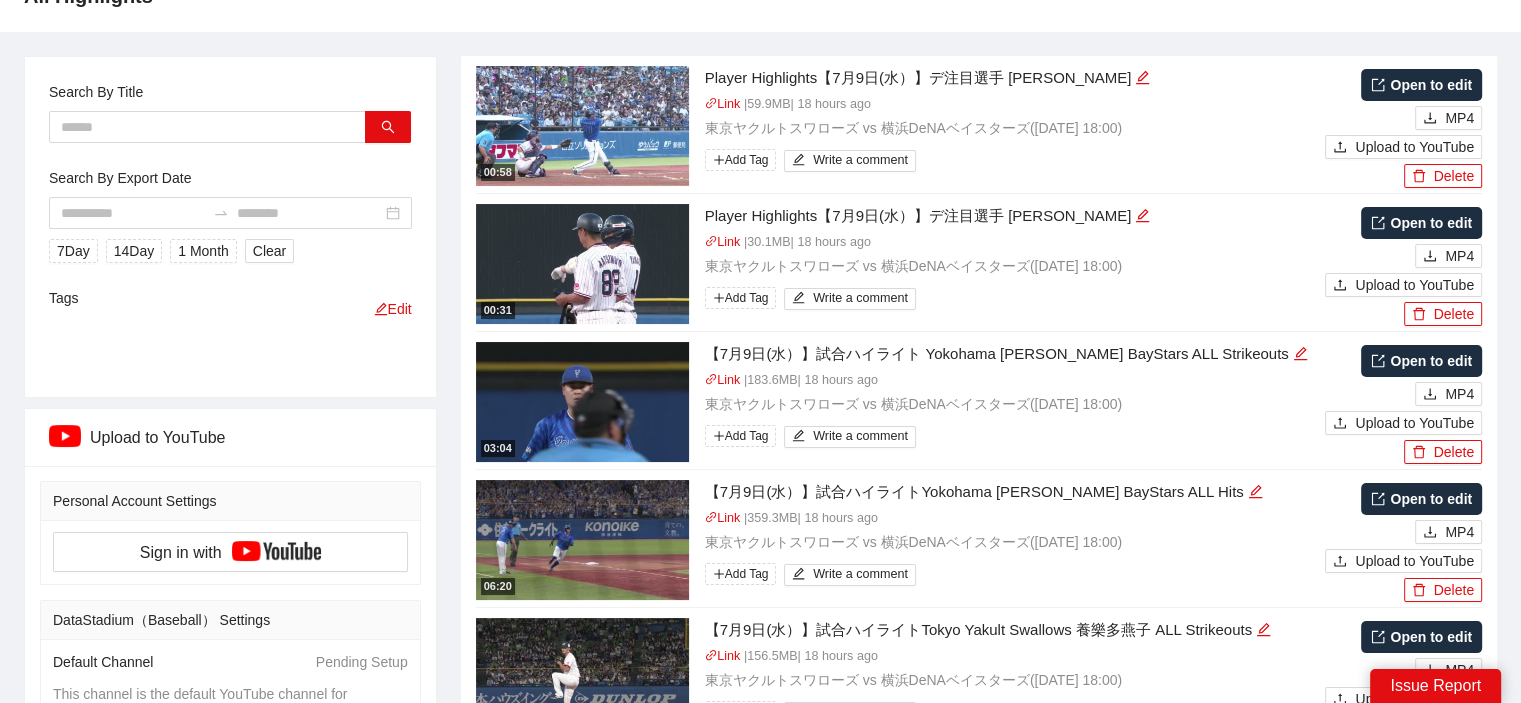 scroll, scrollTop: 0, scrollLeft: 0, axis: both 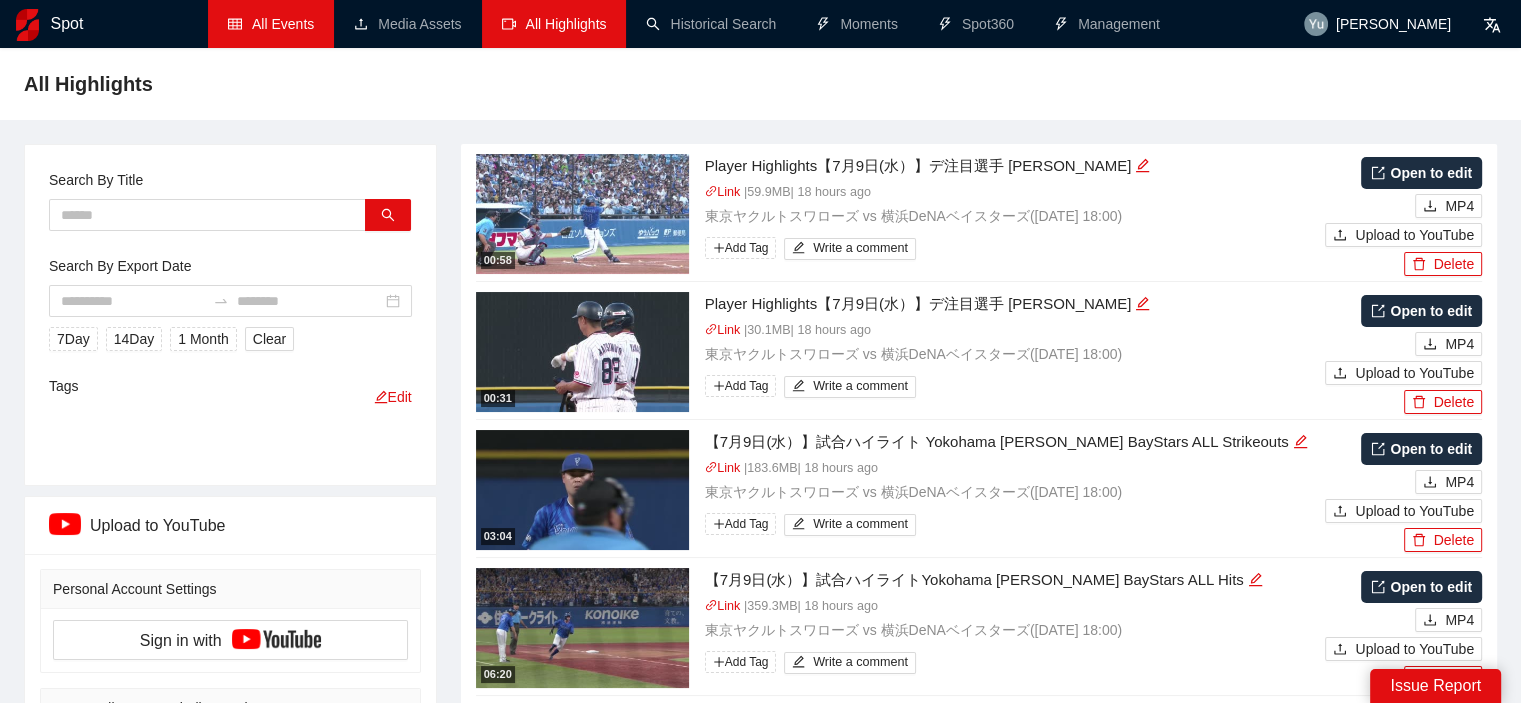 click on "All Events" at bounding box center (271, 24) 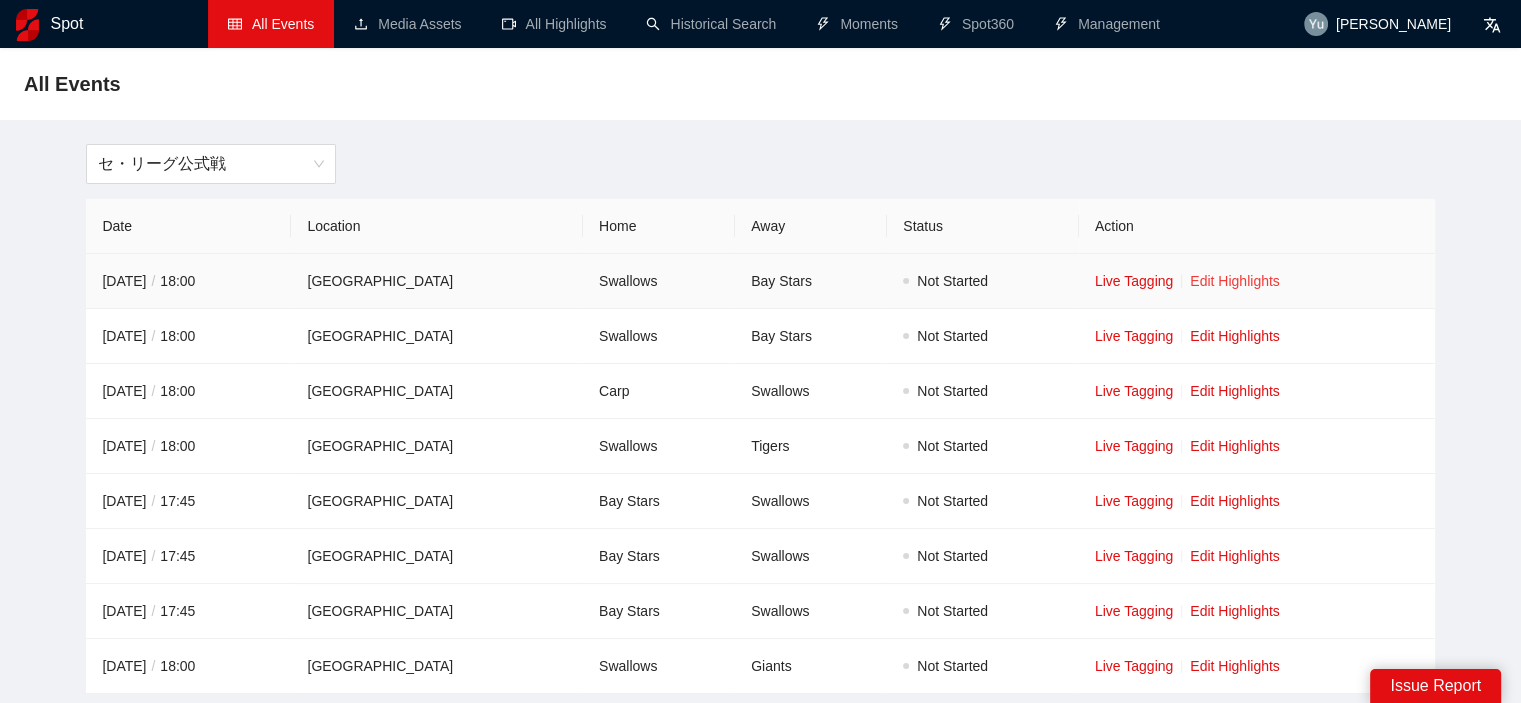 click on "Edit Highlights" at bounding box center (1235, 281) 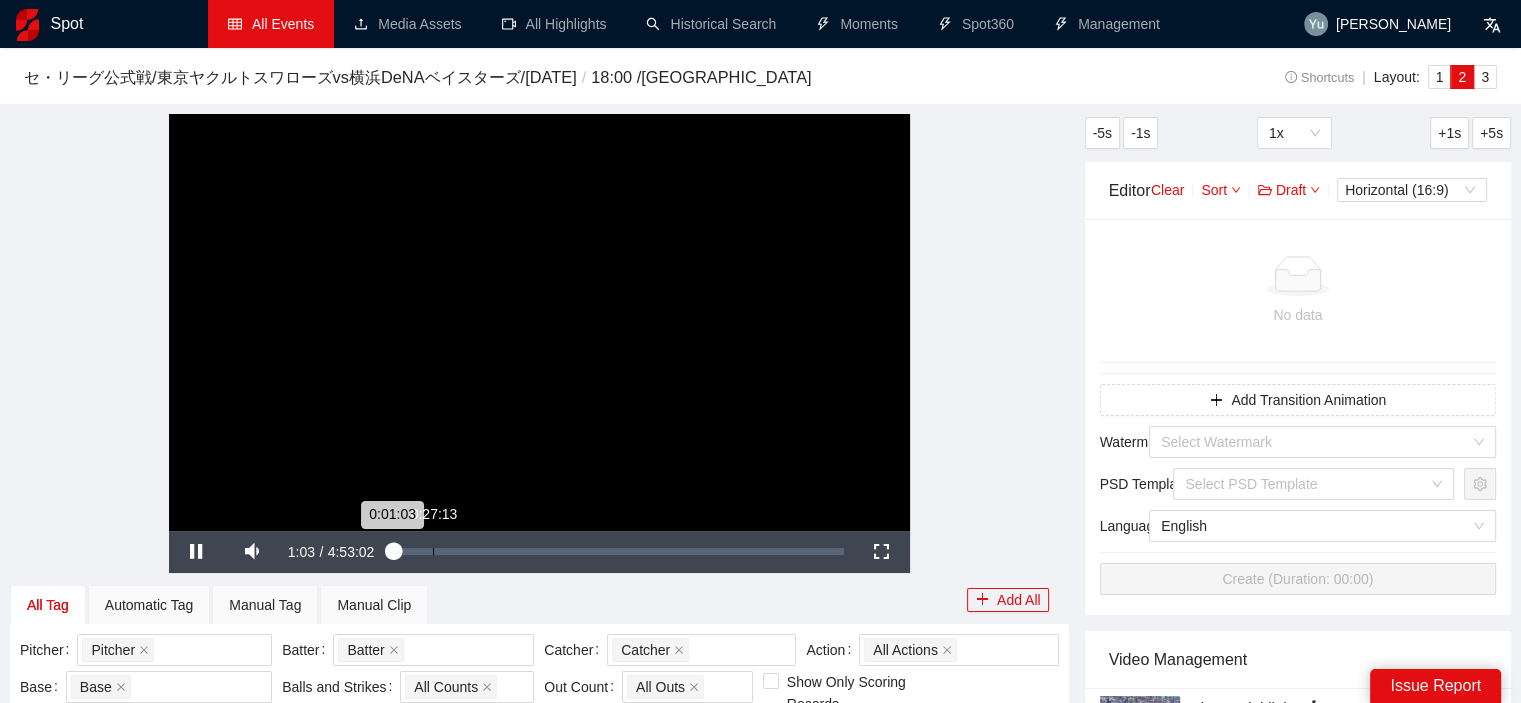 click on "Loaded :  0.71% 0:27:13 0:01:03" at bounding box center [617, 551] 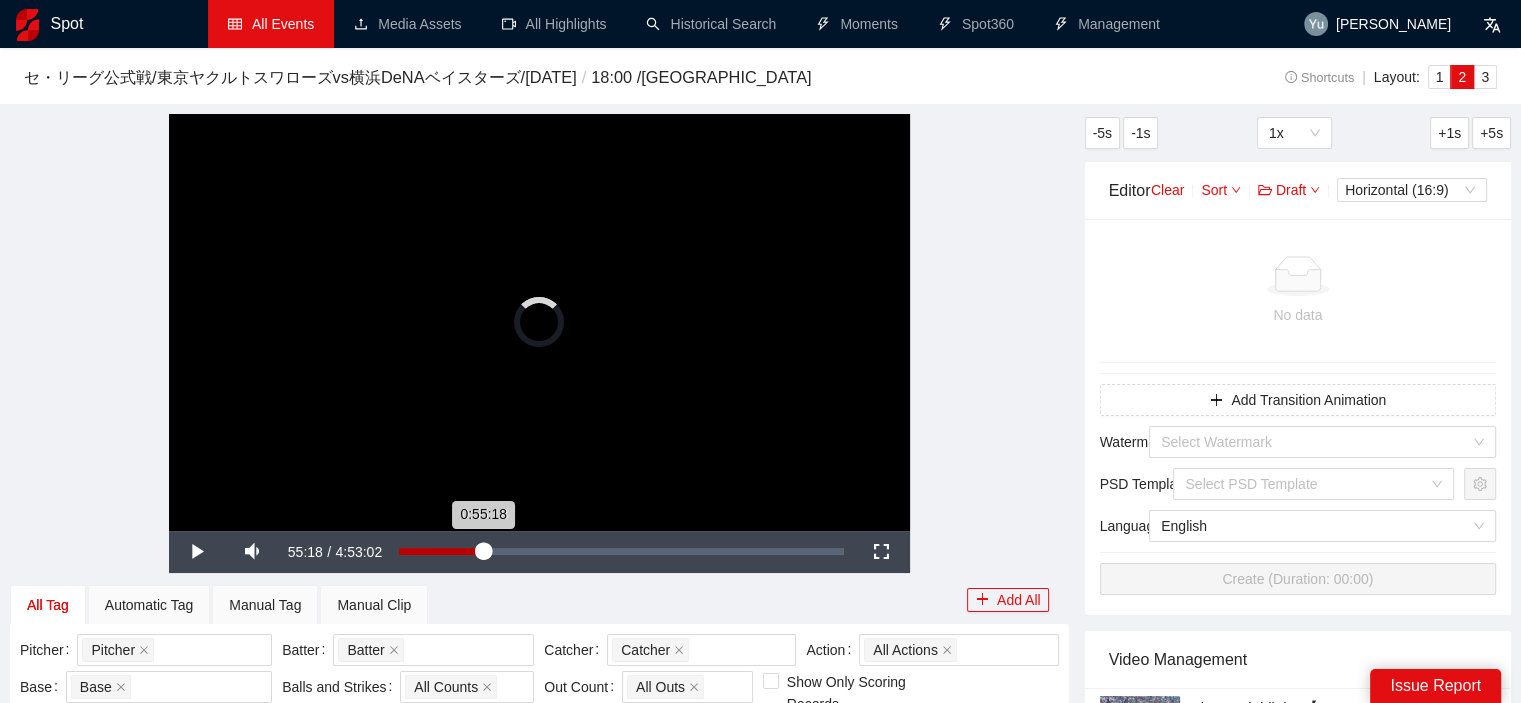 click on "Loaded :  6.56% 0:55:18 0:55:18" at bounding box center (621, 551) 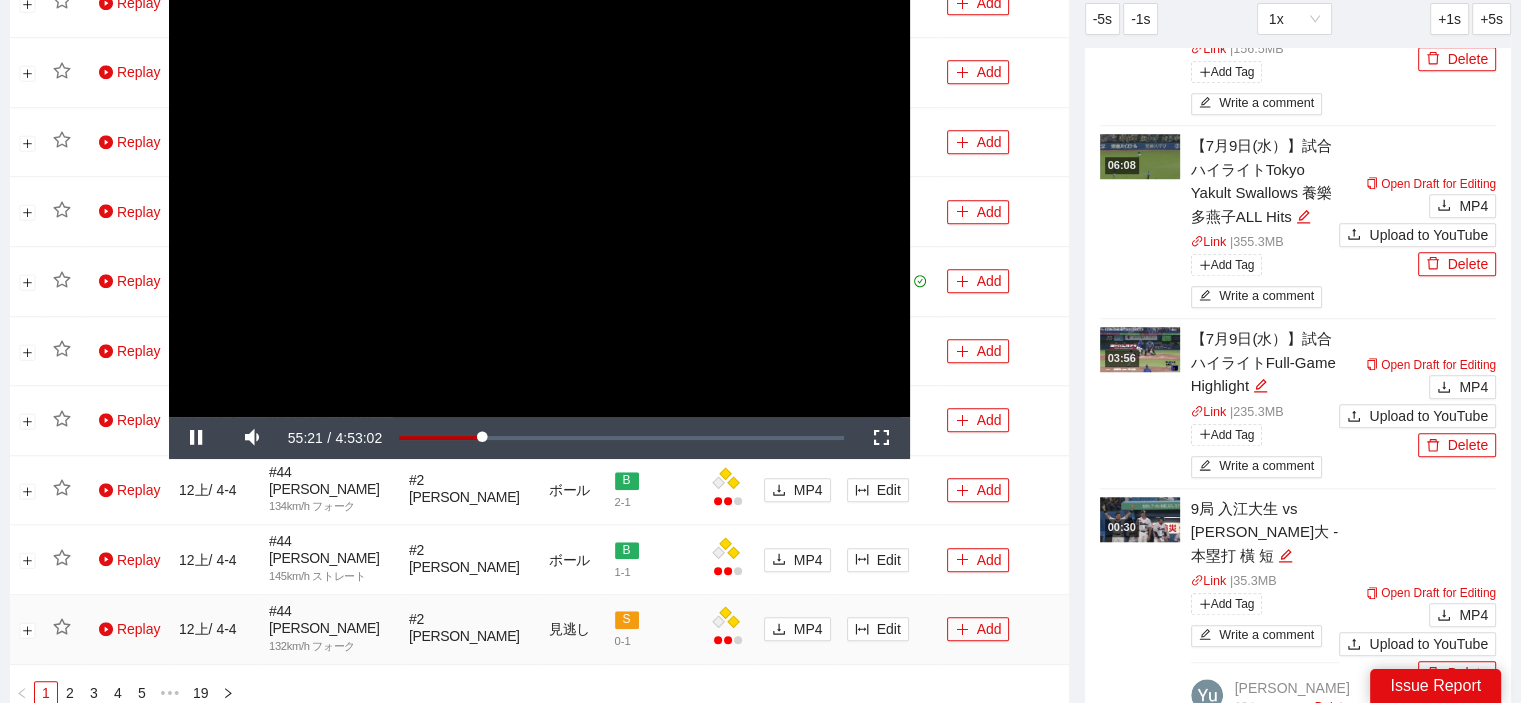 scroll, scrollTop: 1600, scrollLeft: 0, axis: vertical 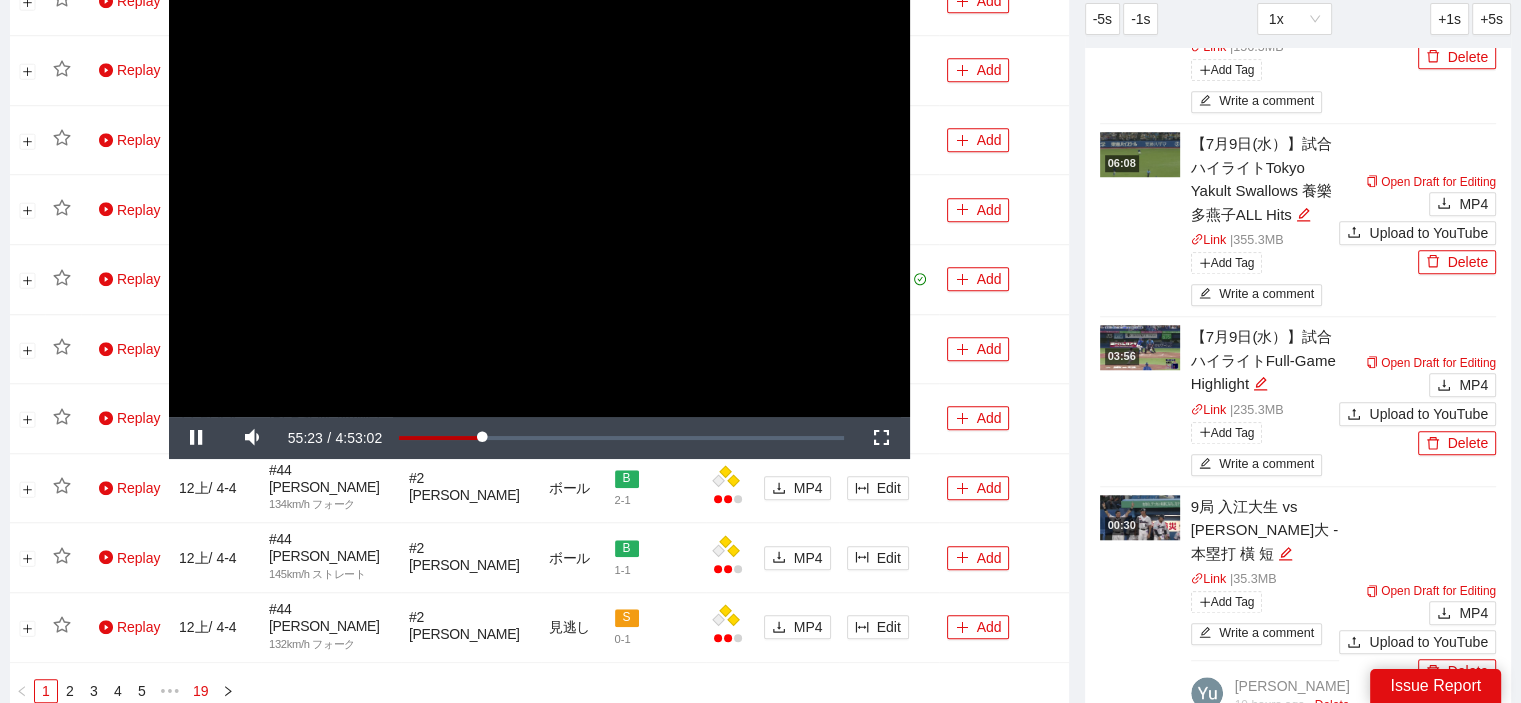 click on "19" at bounding box center (201, 691) 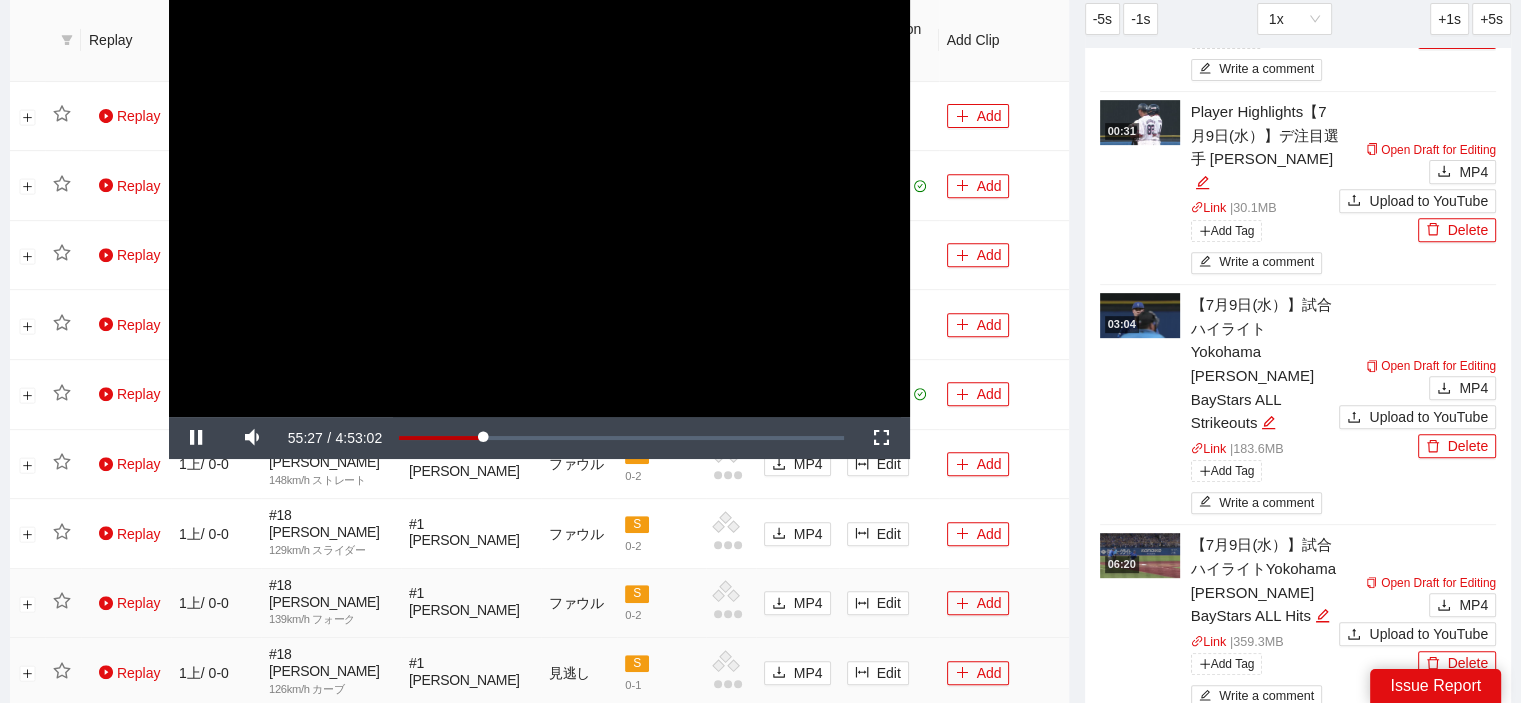 scroll, scrollTop: 800, scrollLeft: 0, axis: vertical 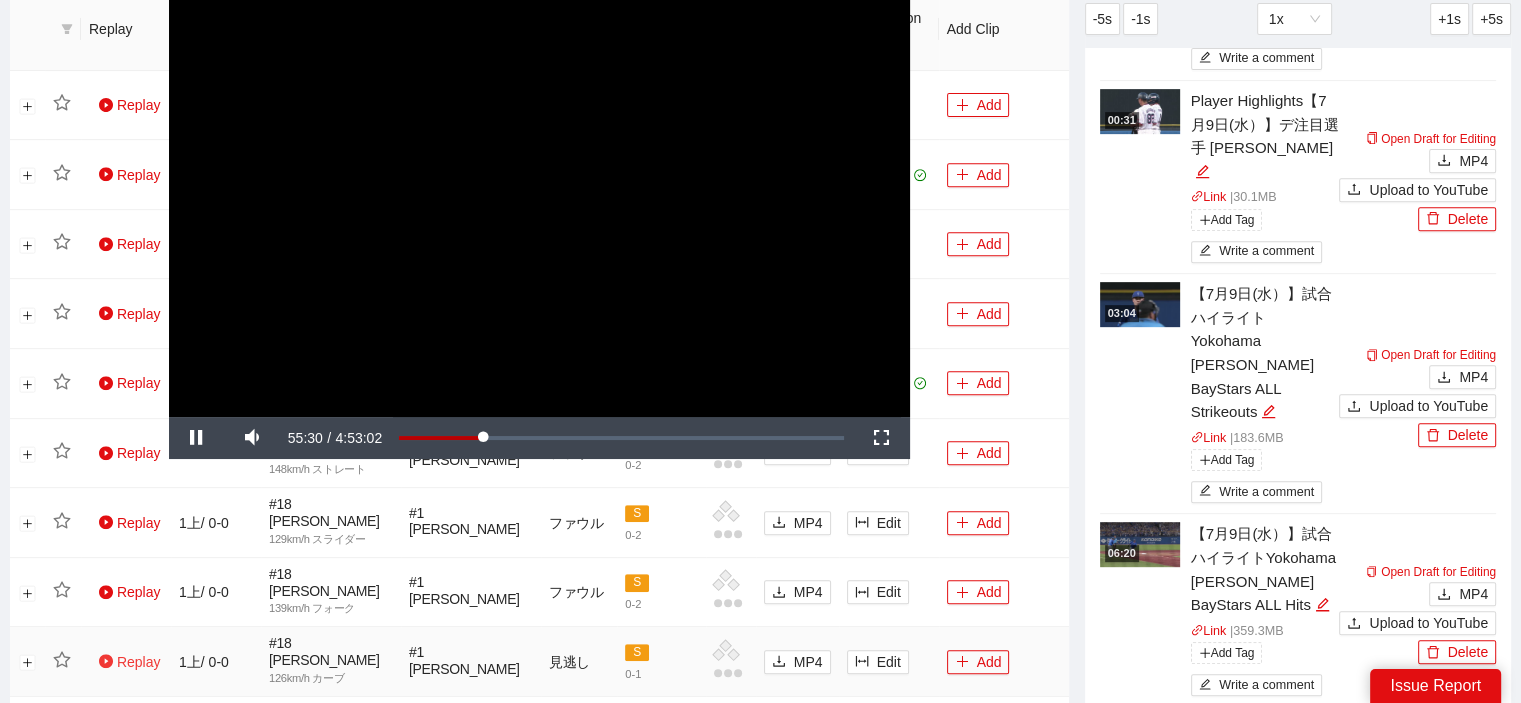 click on "Replay" at bounding box center (129, 662) 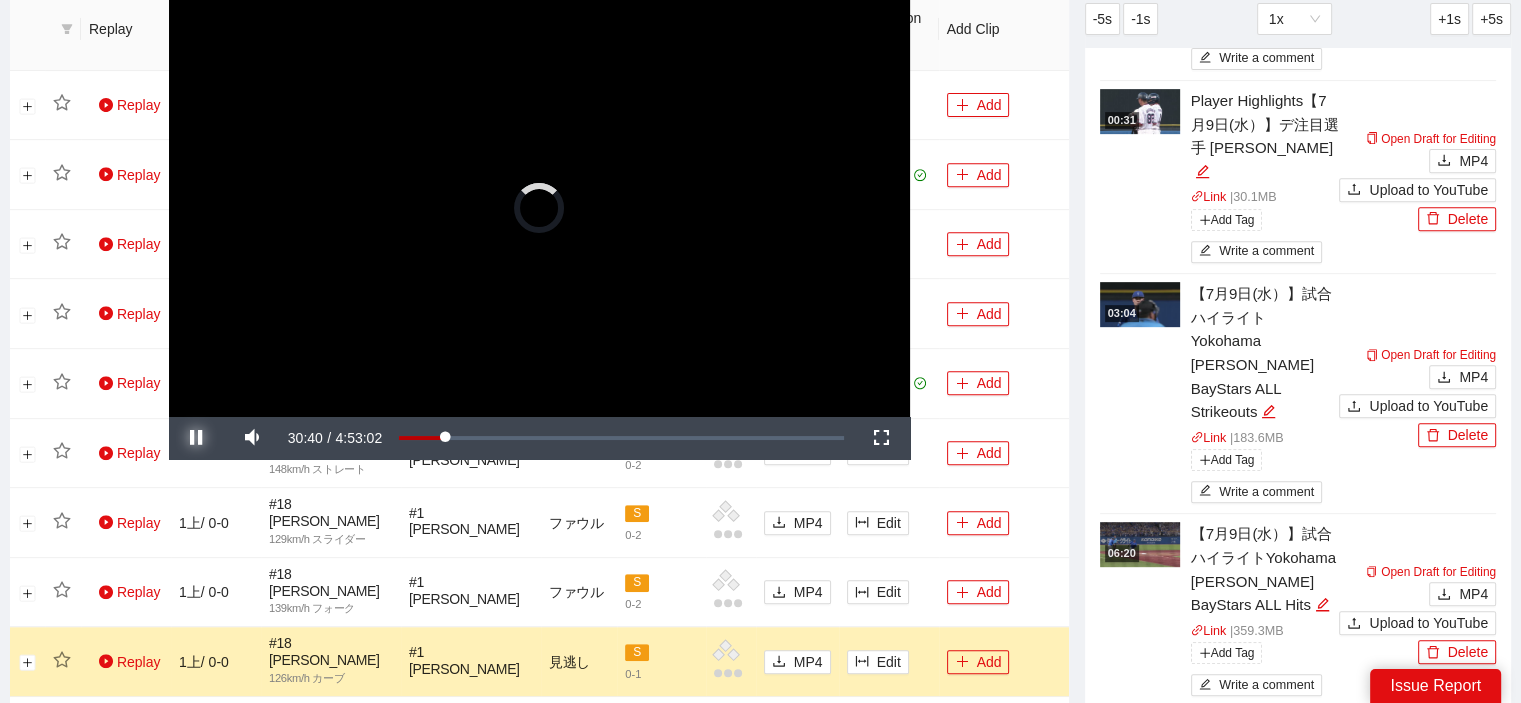 click at bounding box center [197, 438] 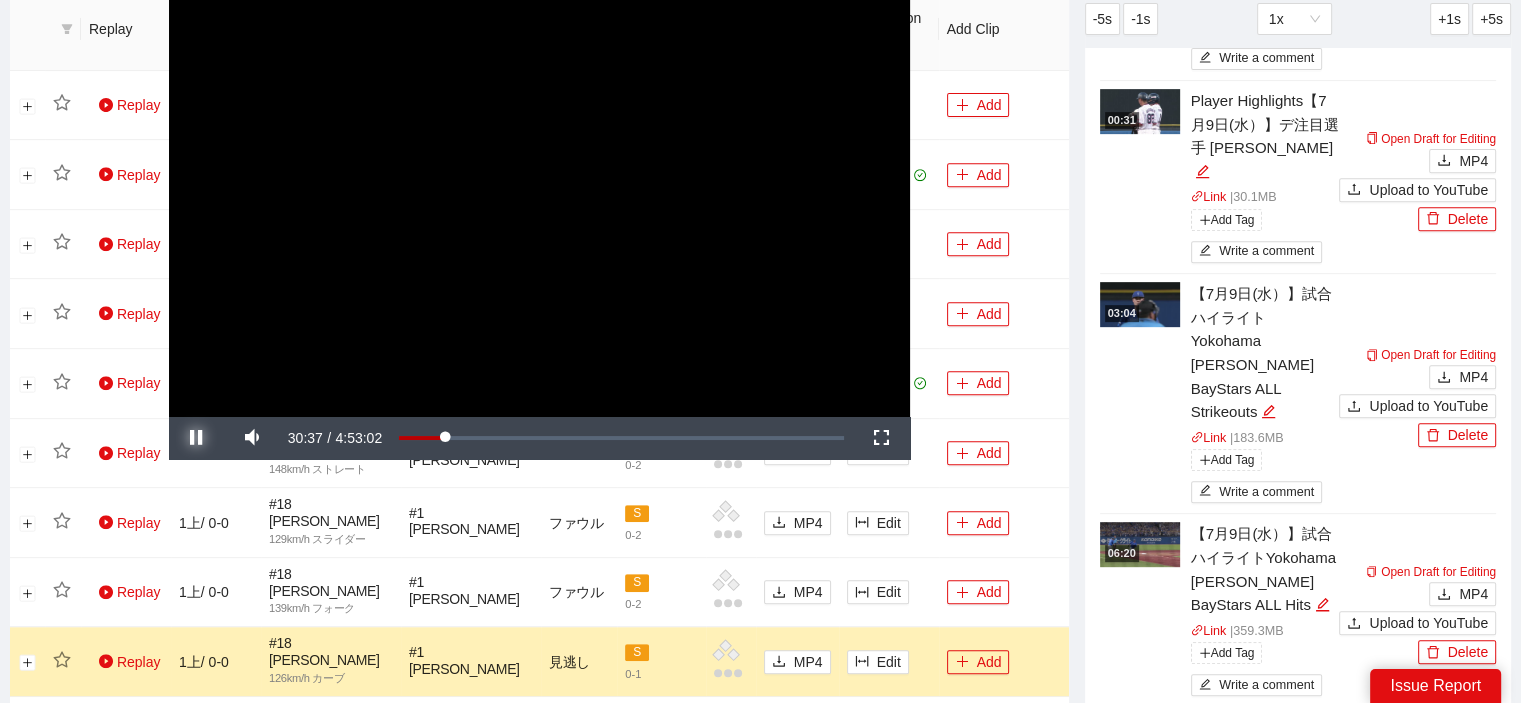 click at bounding box center [197, 438] 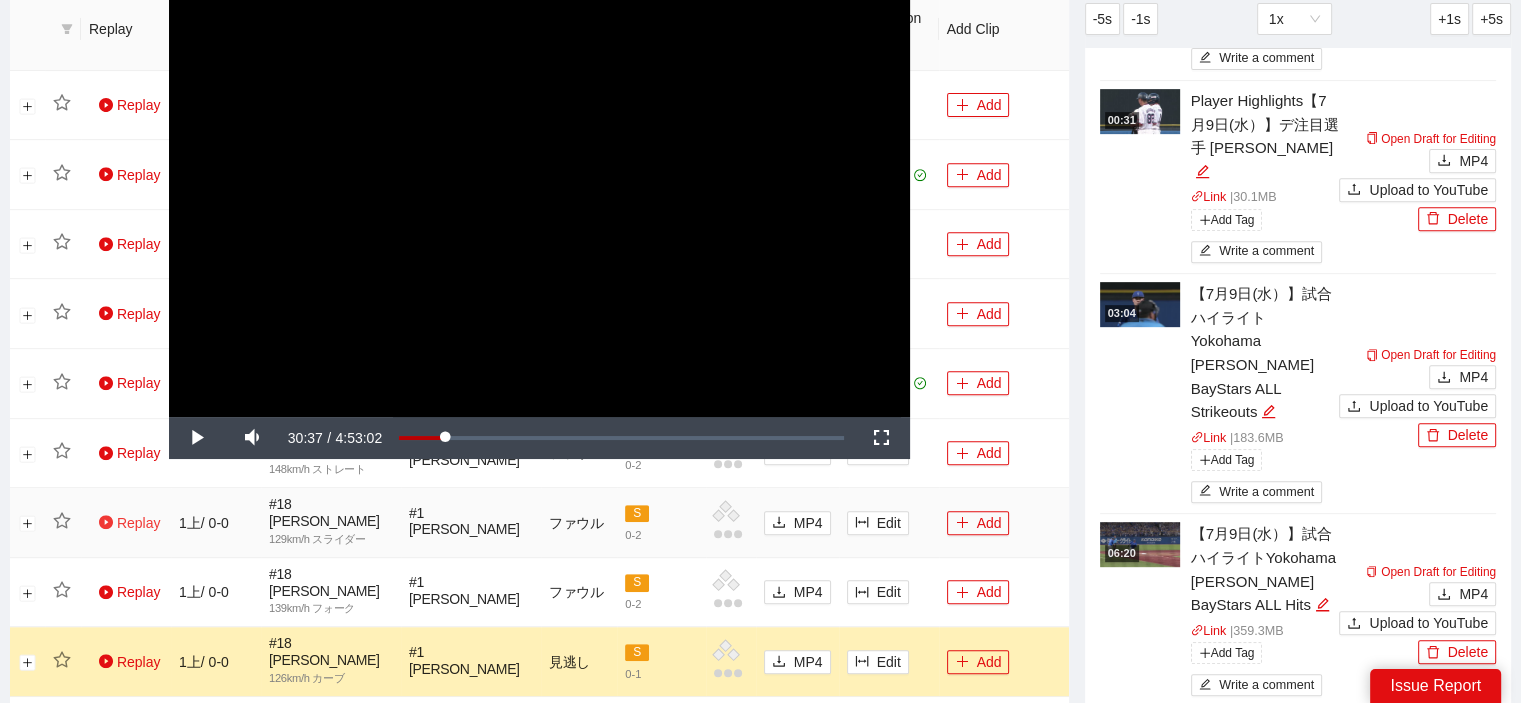 click on "Replay" at bounding box center (129, 523) 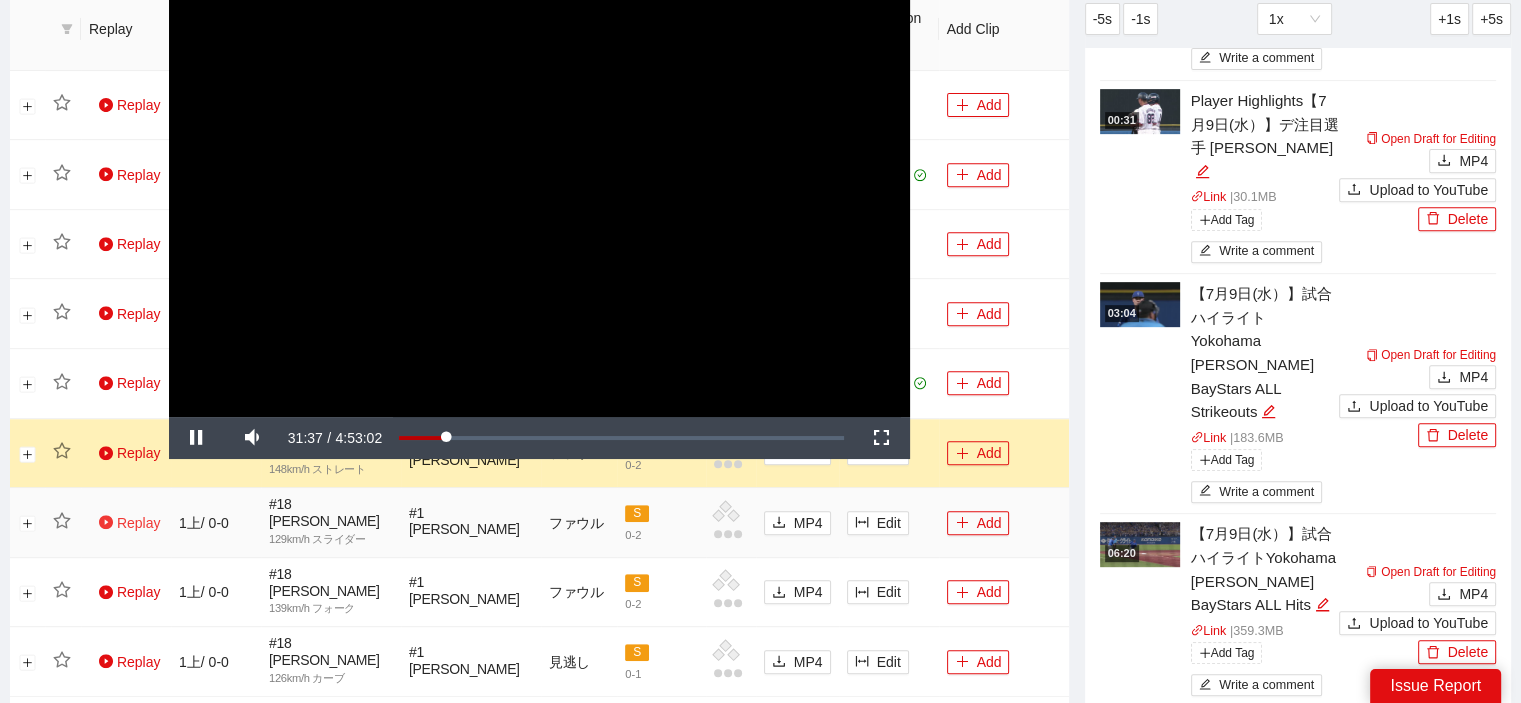 click on "Replay" at bounding box center (129, 523) 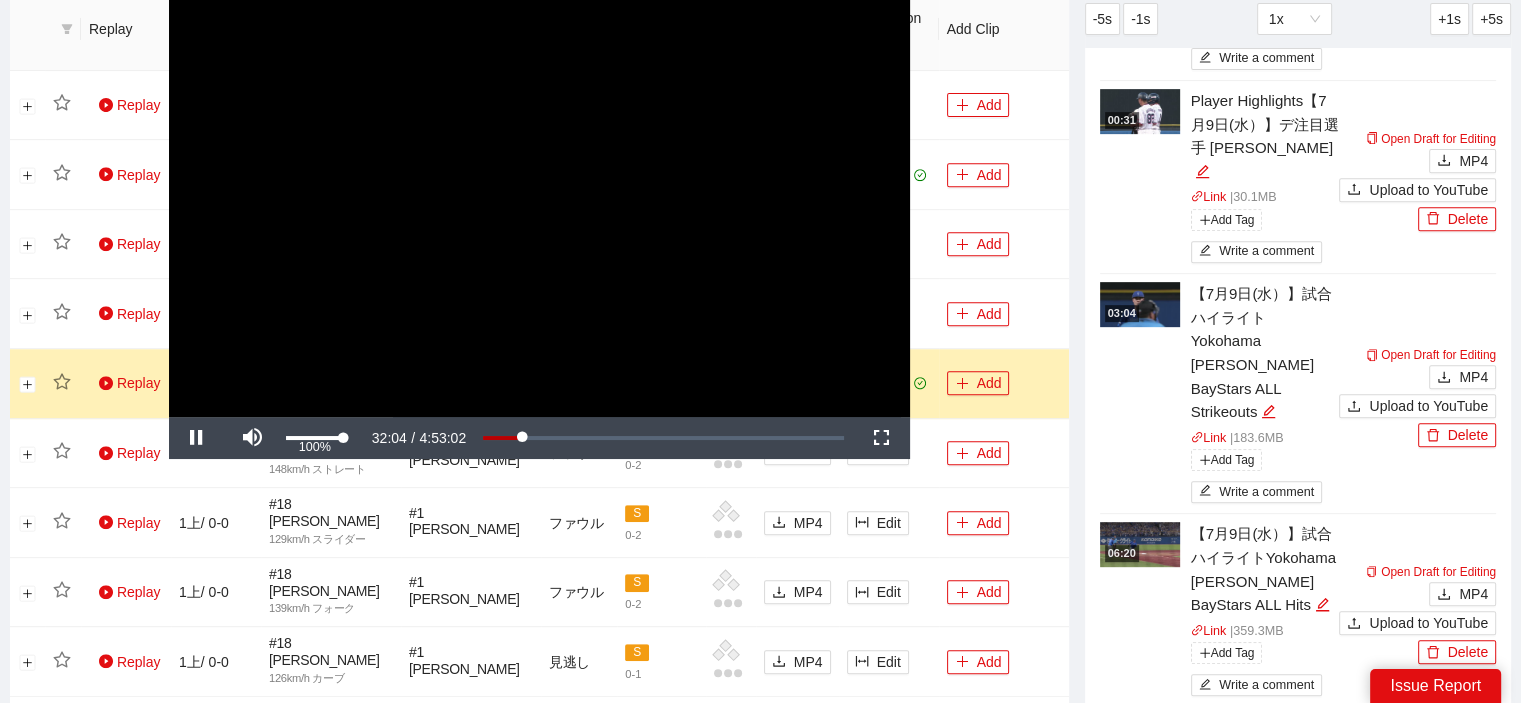 drag, startPoint x: 348, startPoint y: 435, endPoint x: 364, endPoint y: 435, distance: 16 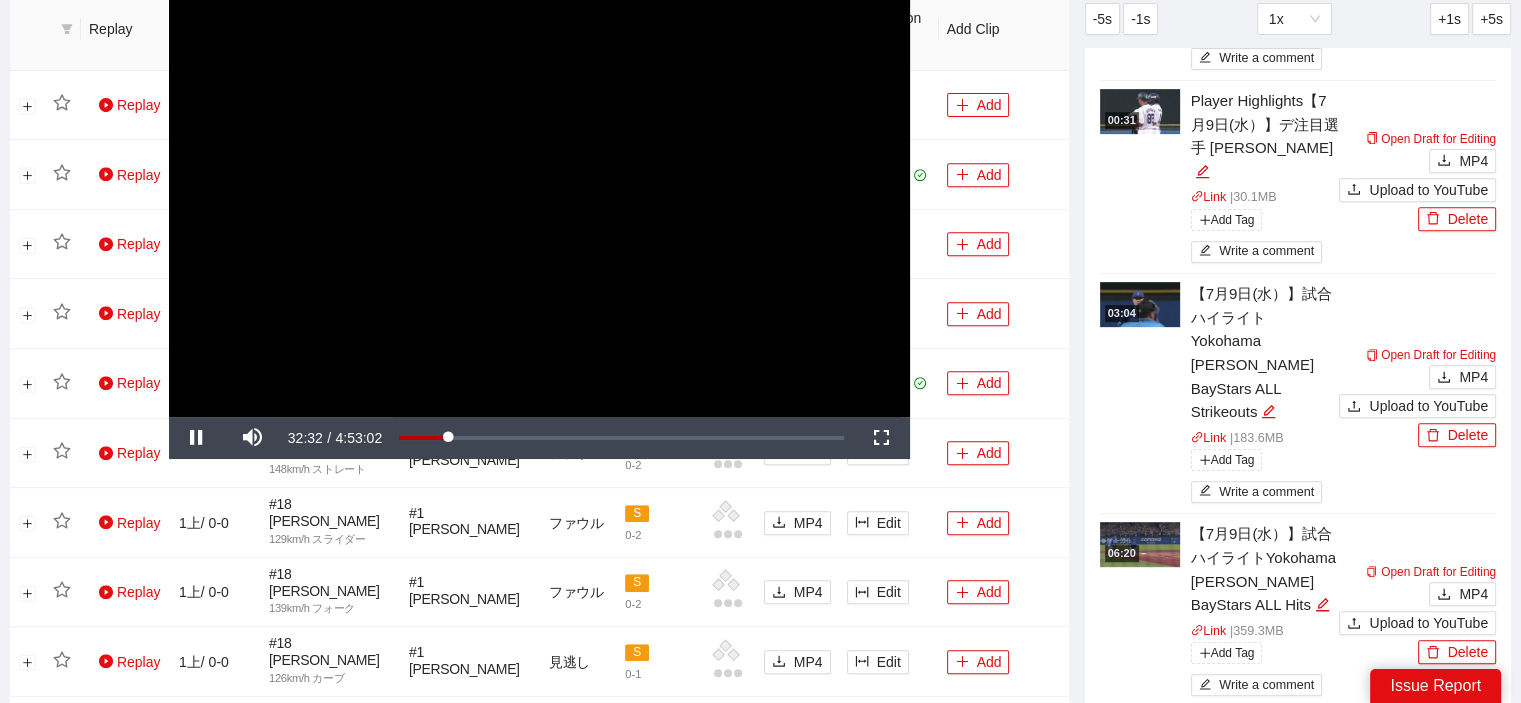 click at bounding box center (1140, 111) 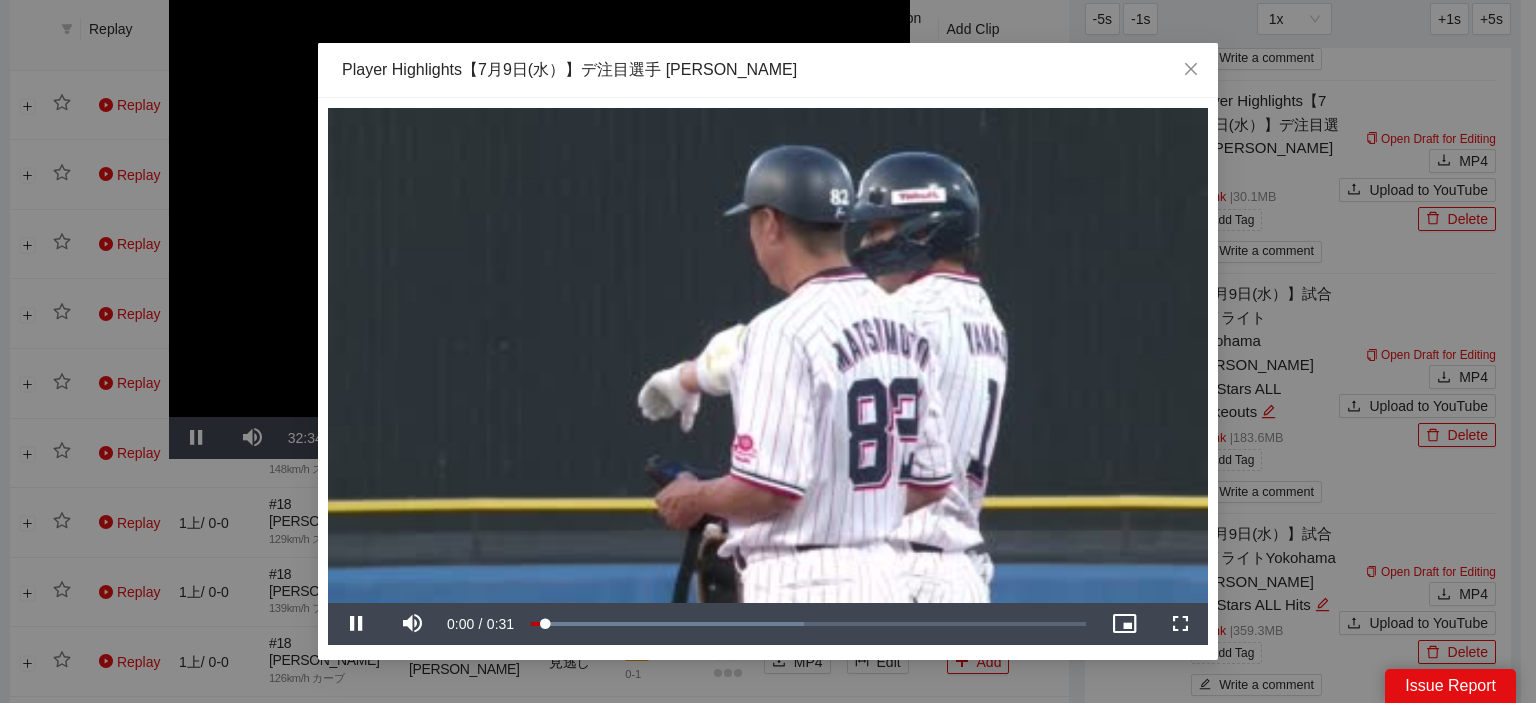 click on "**********" at bounding box center [768, 351] 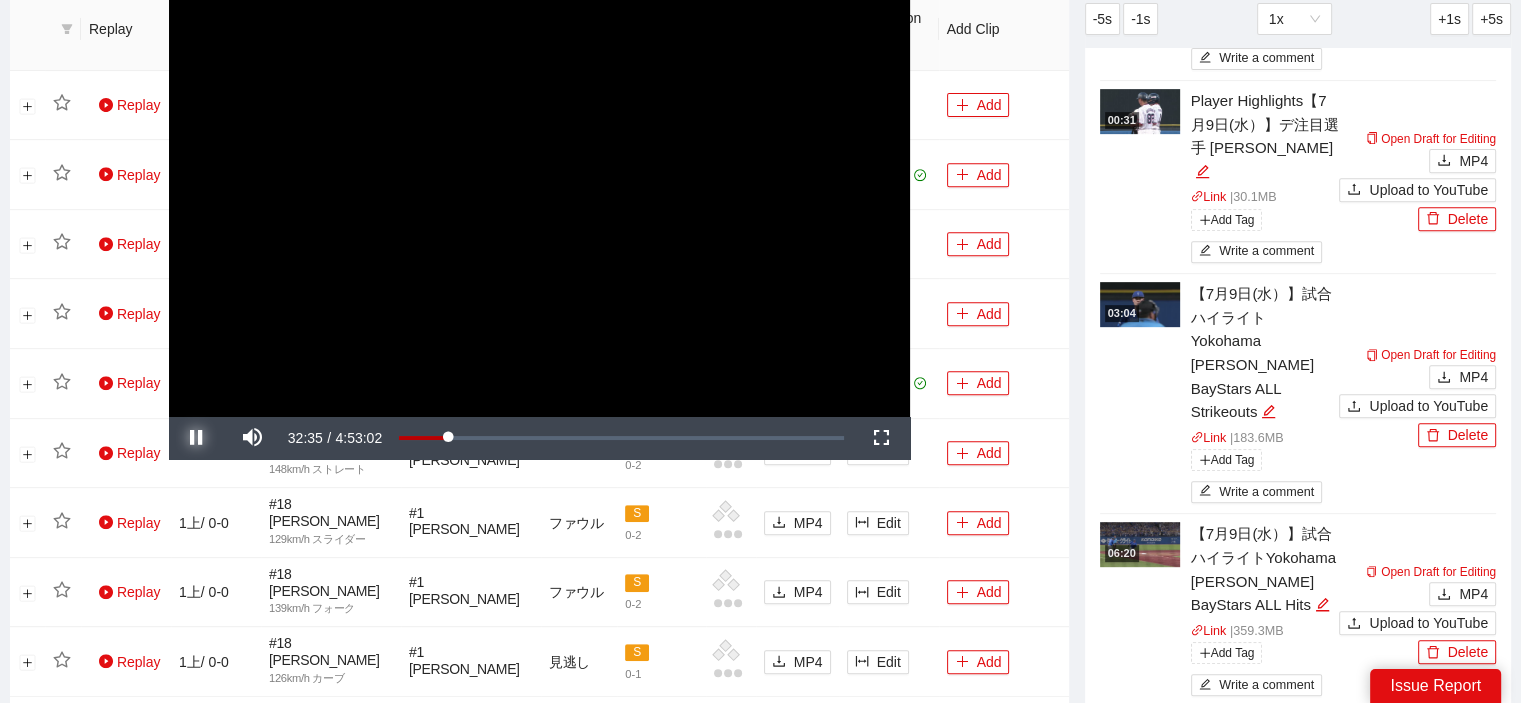 click at bounding box center (197, 438) 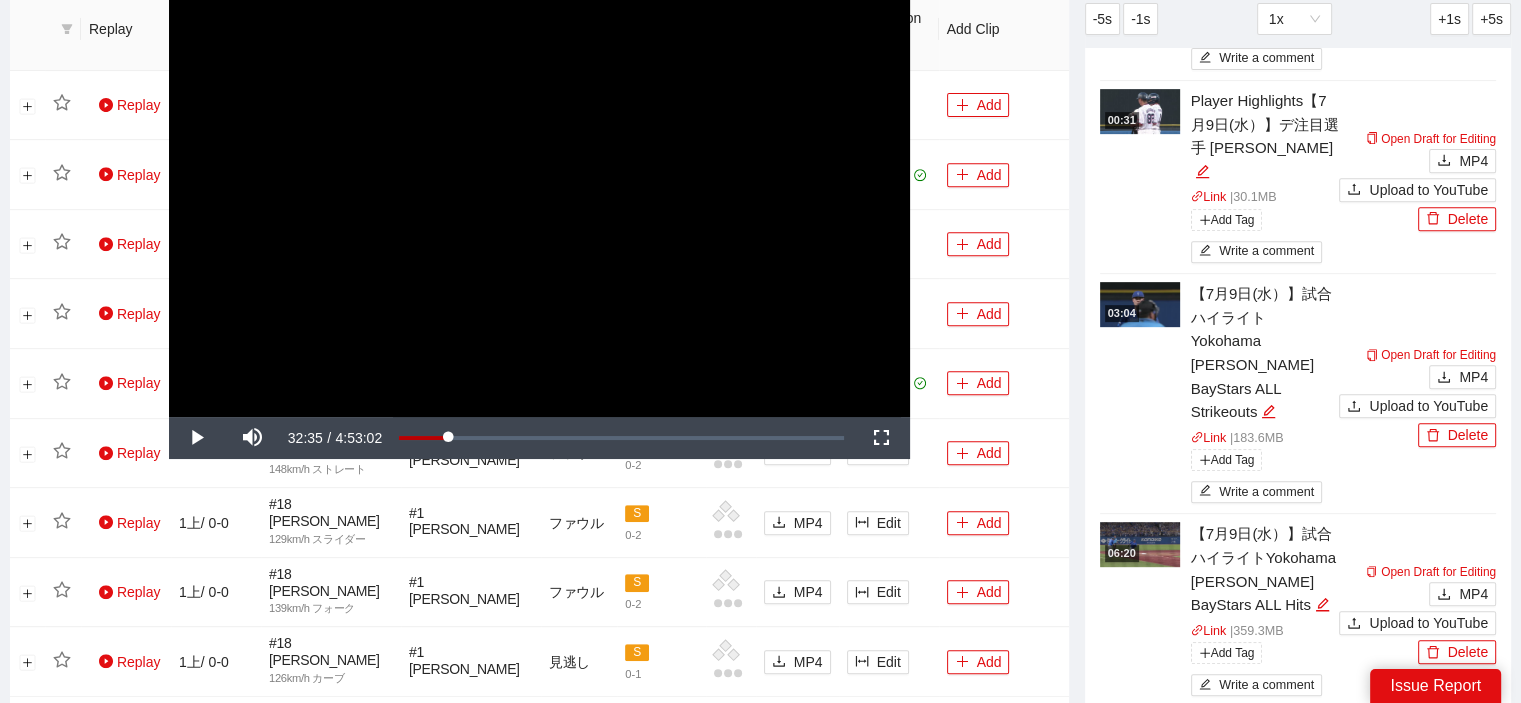 click at bounding box center [1140, 111] 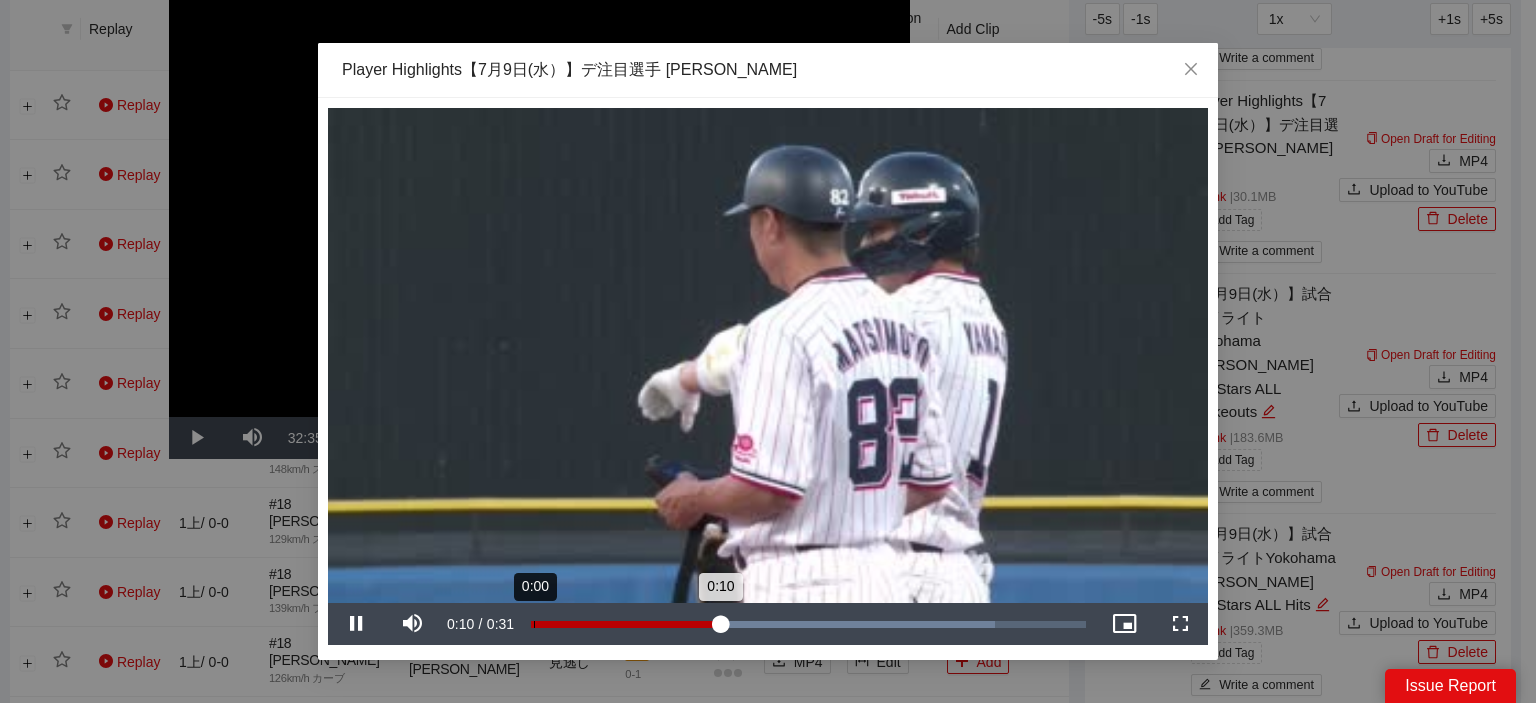 click on "0:10" at bounding box center [626, 624] 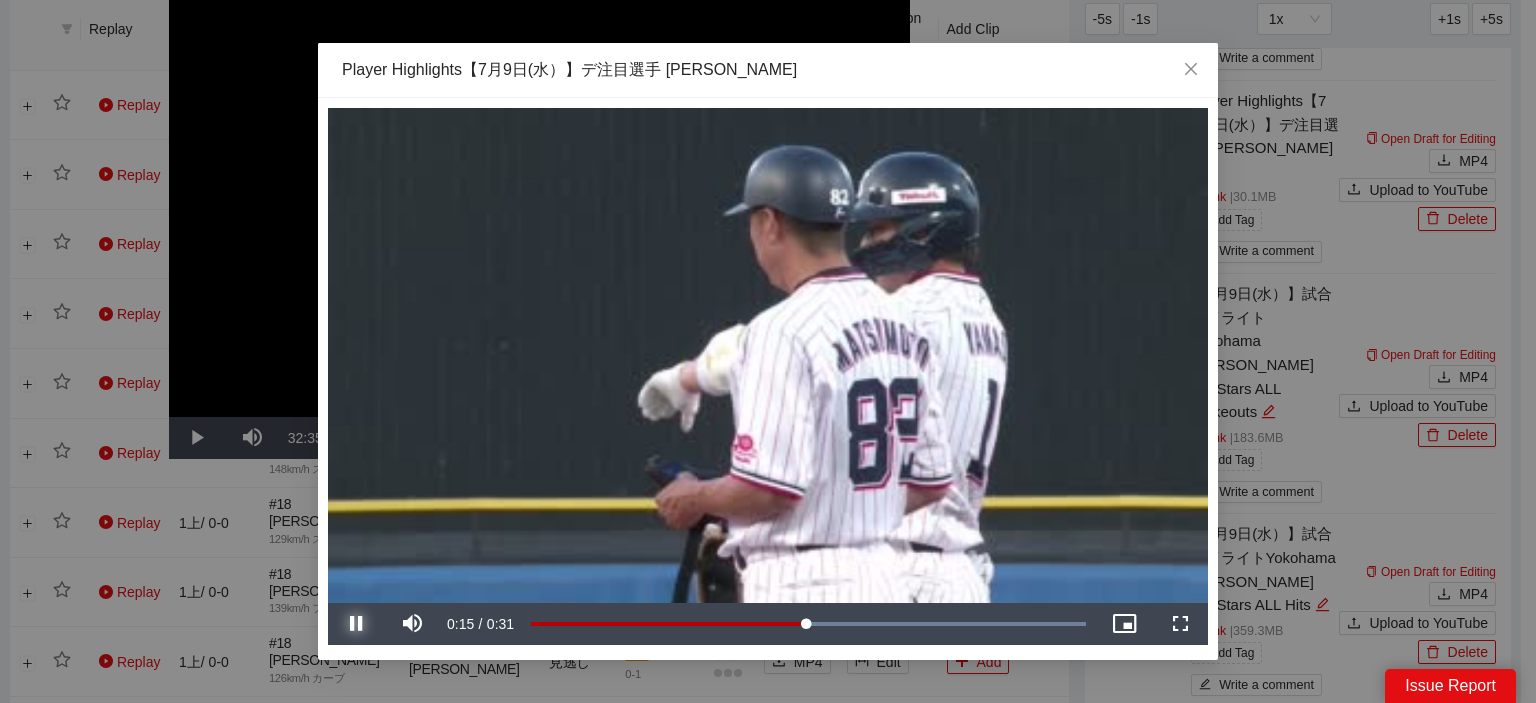 click at bounding box center (356, 624) 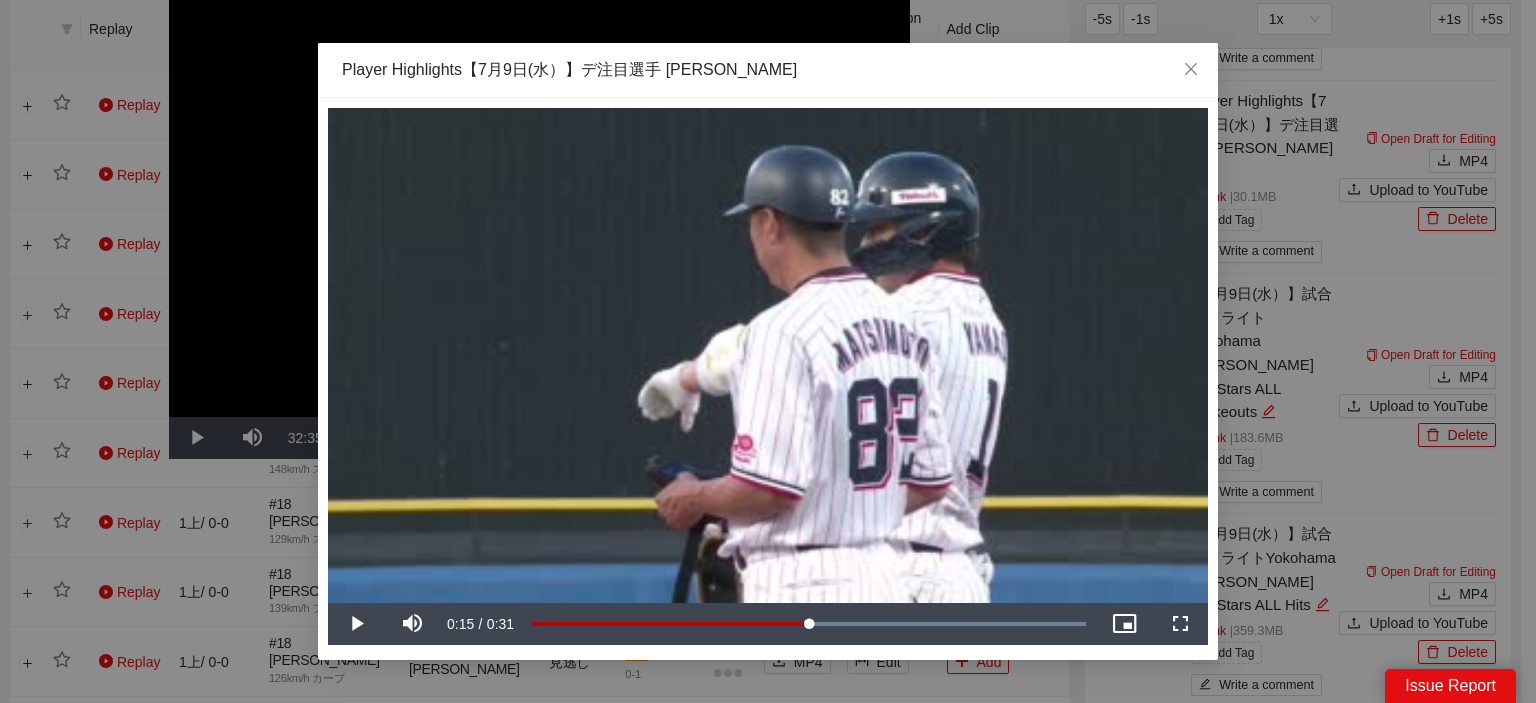 click on "**********" at bounding box center (768, 351) 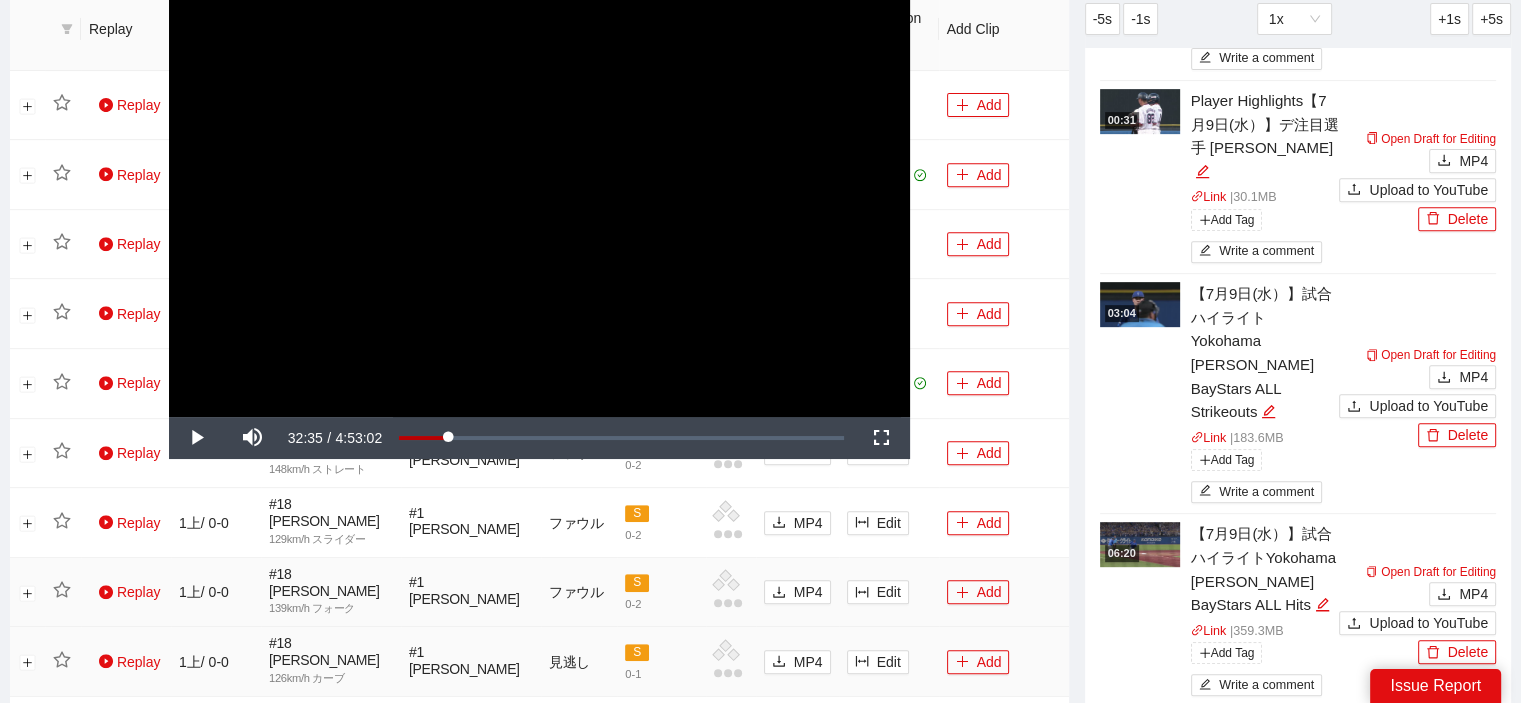 scroll, scrollTop: 800, scrollLeft: 0, axis: vertical 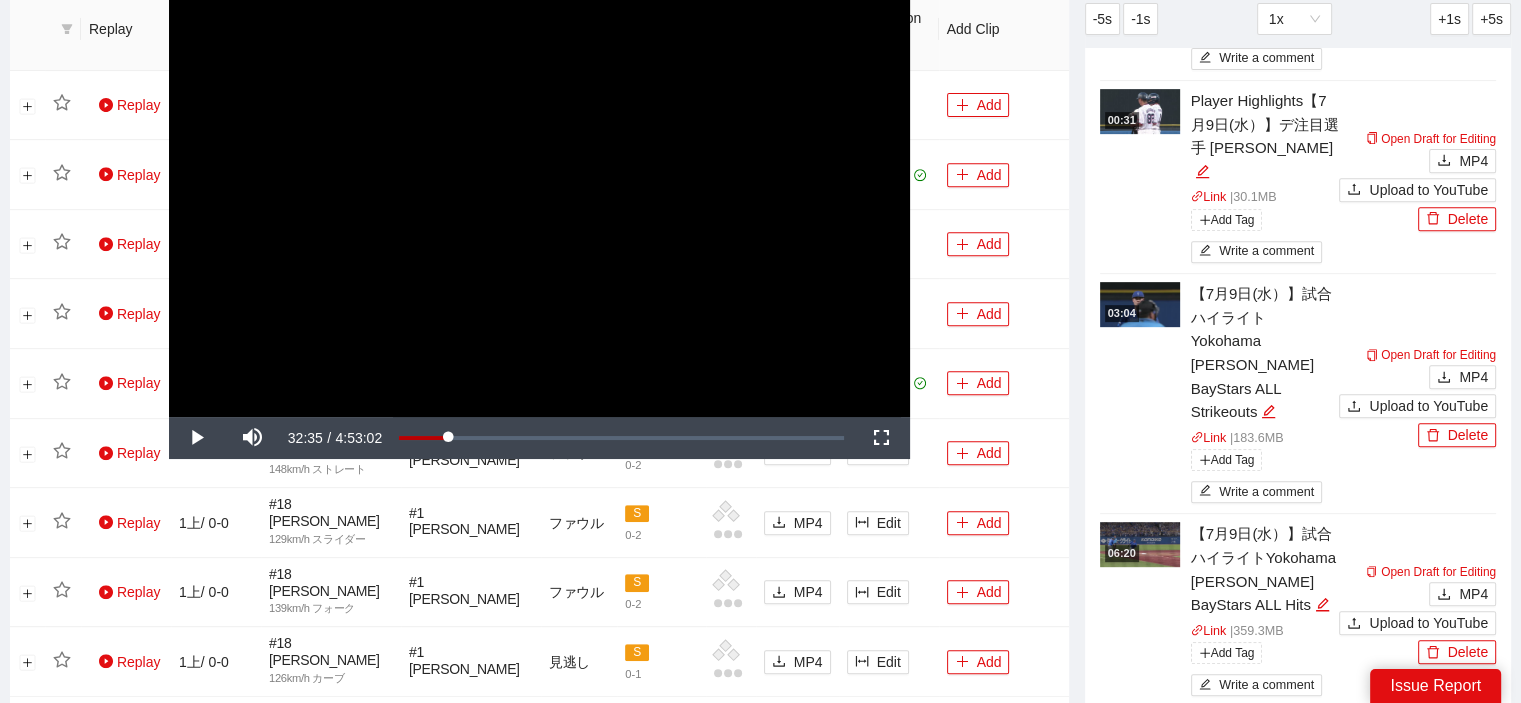 click on "17" at bounding box center [164, 725] 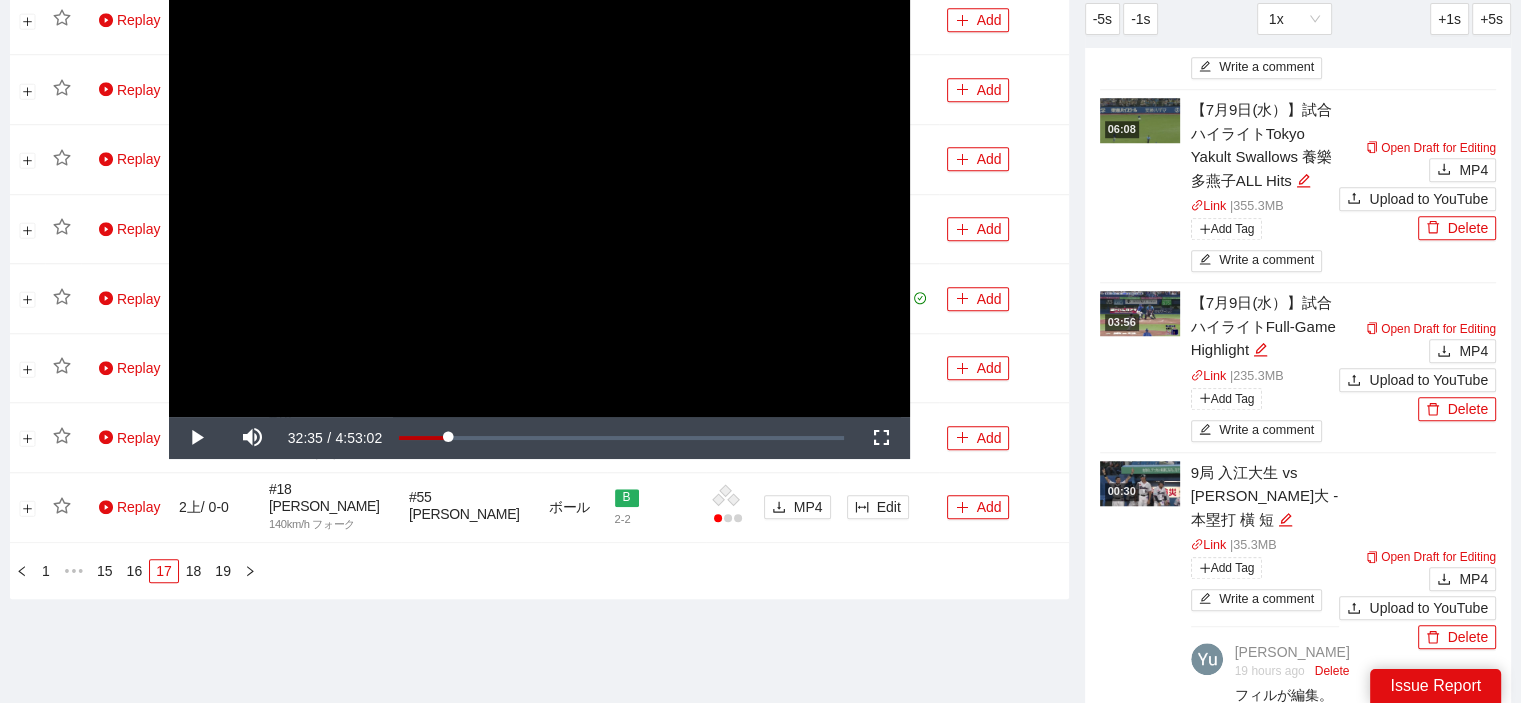 scroll, scrollTop: 1600, scrollLeft: 0, axis: vertical 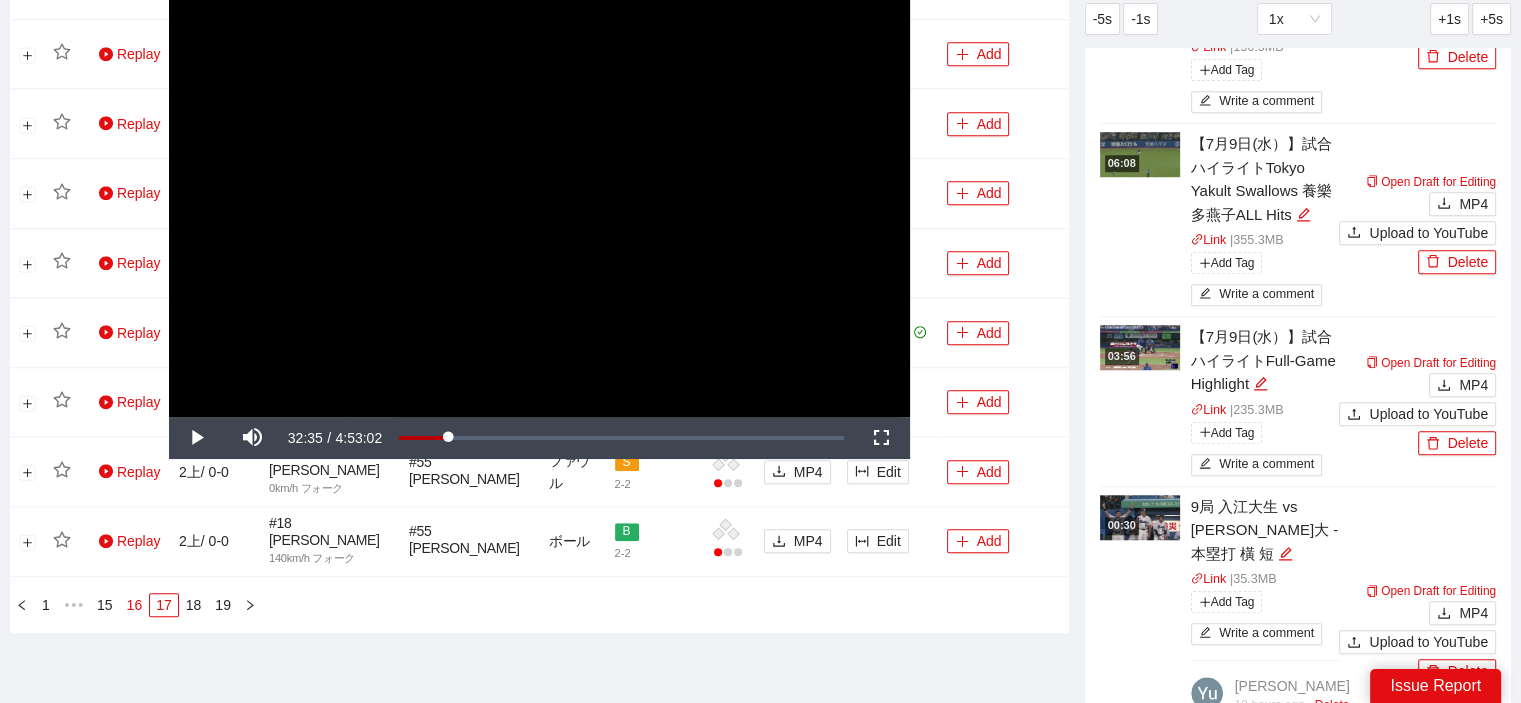 click on "16" at bounding box center [135, 605] 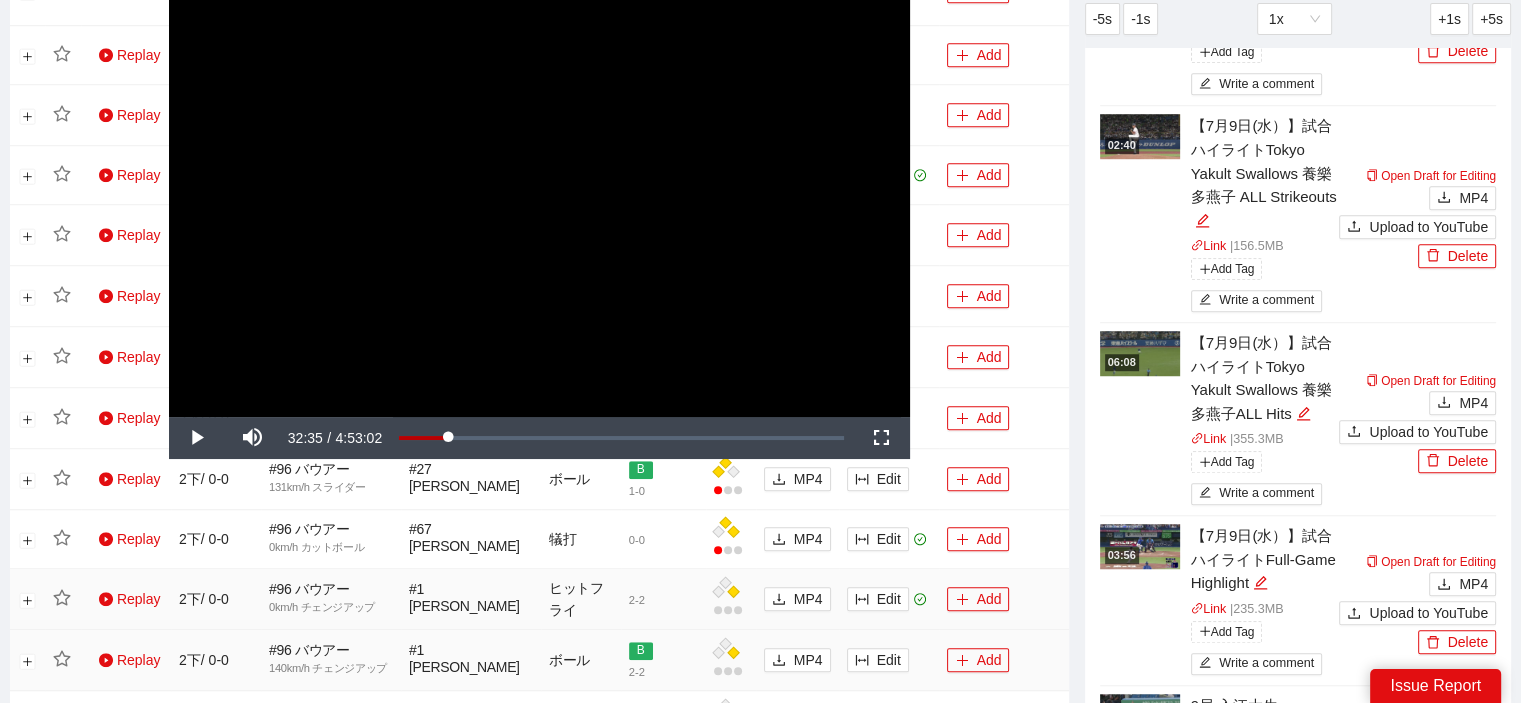scroll, scrollTop: 1400, scrollLeft: 0, axis: vertical 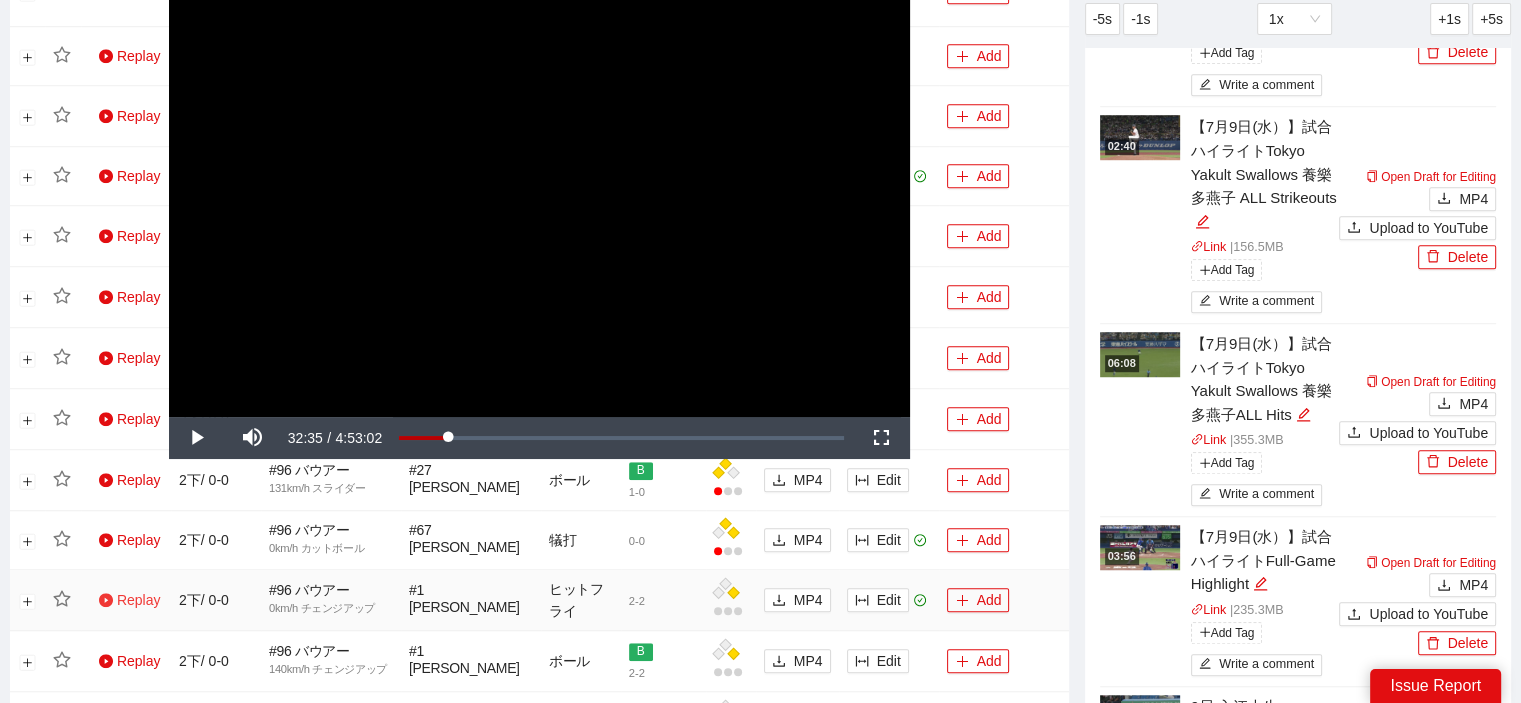 click on "Replay" at bounding box center [129, 600] 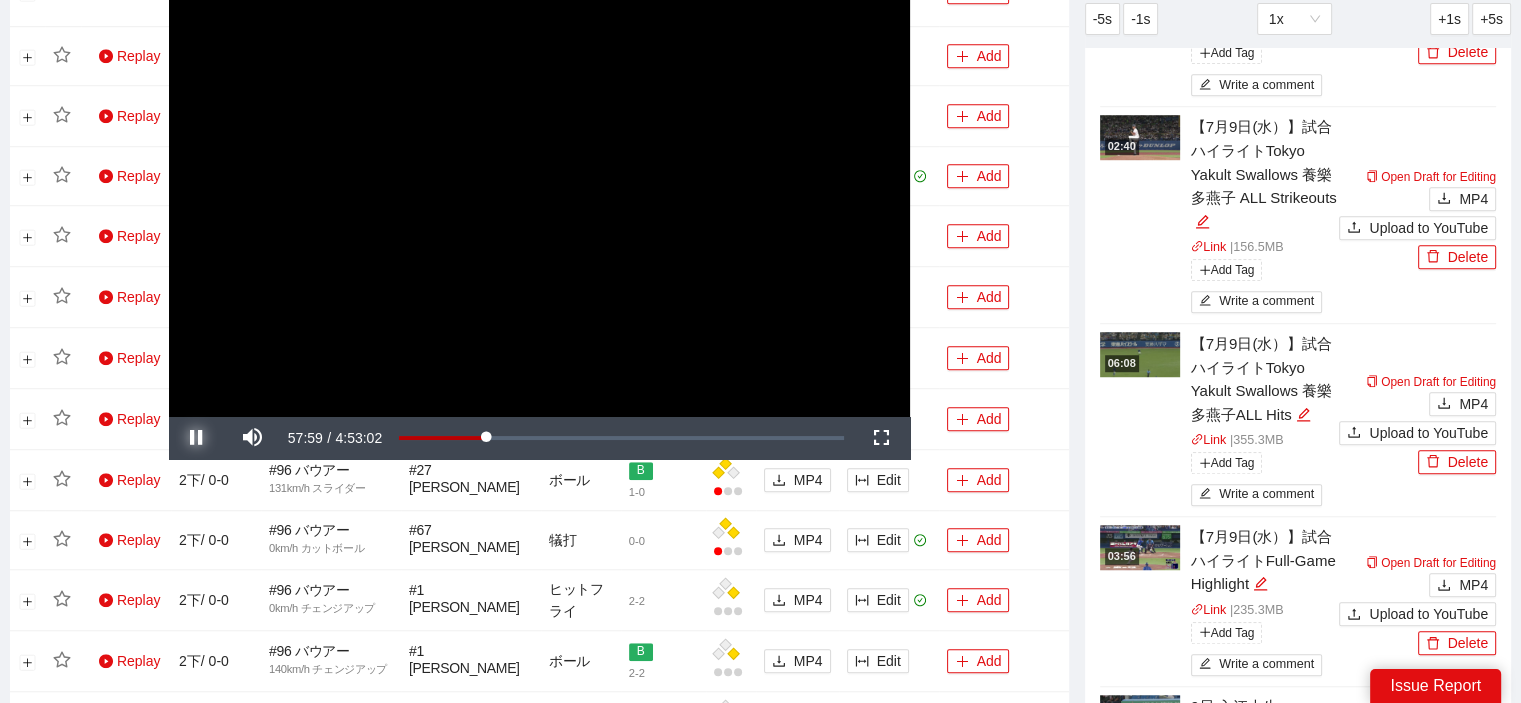 click at bounding box center [197, 438] 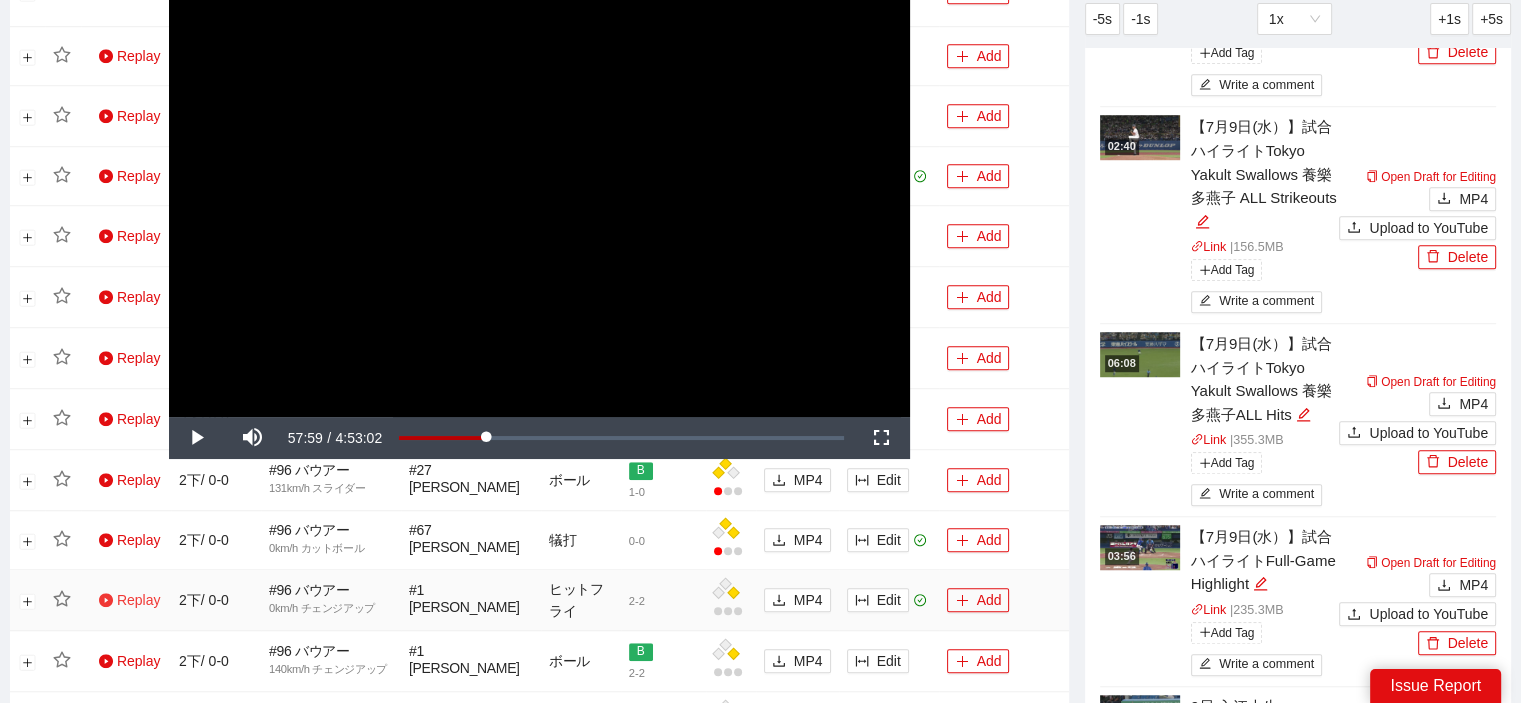 click on "Replay" at bounding box center (129, 600) 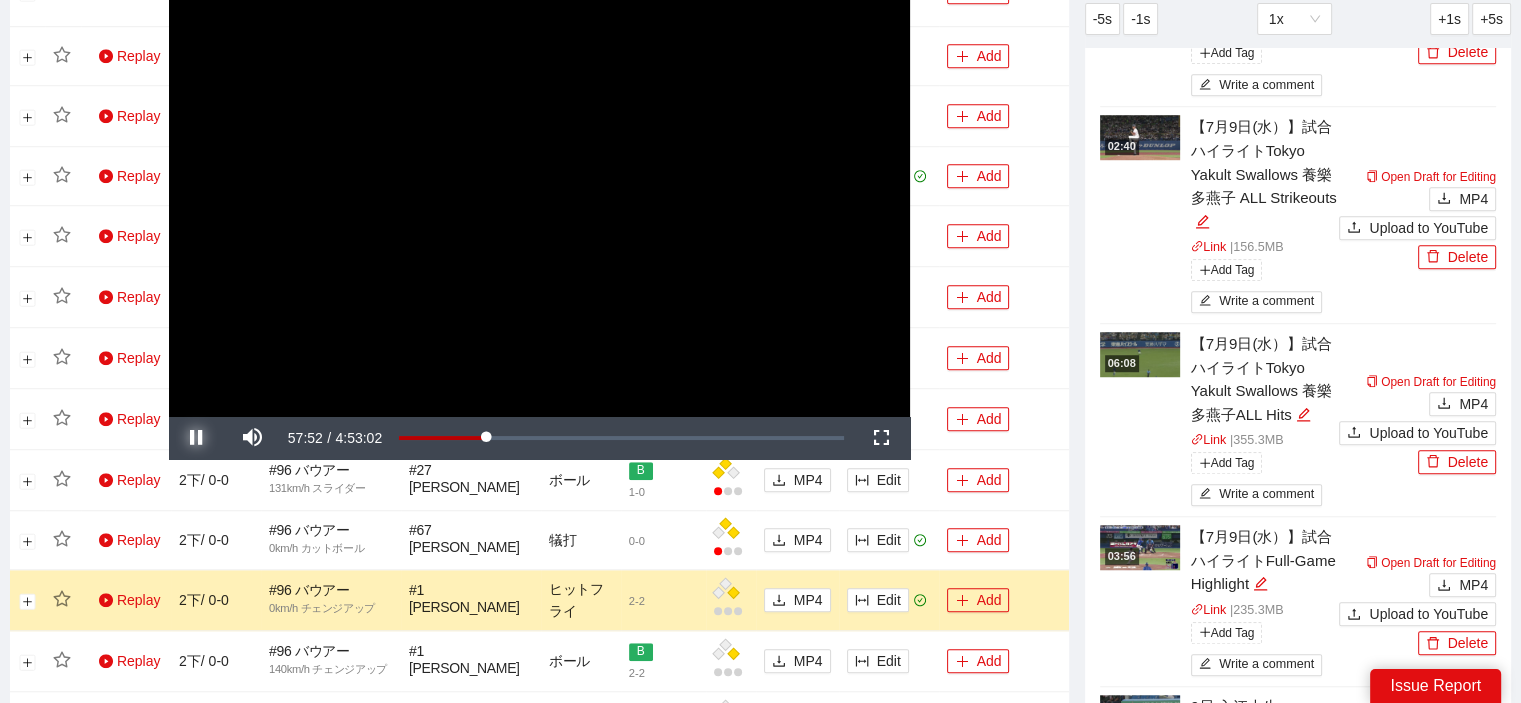 click at bounding box center [197, 438] 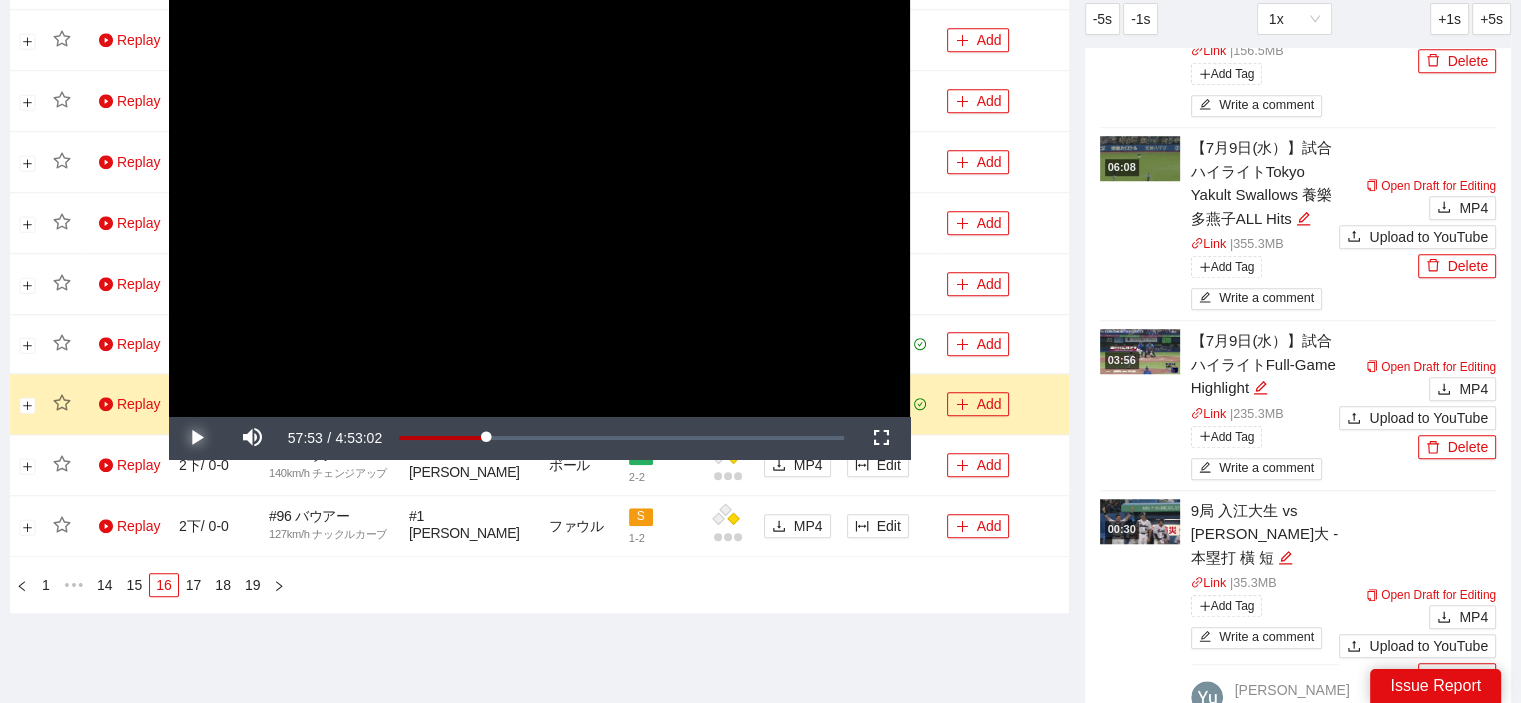 scroll, scrollTop: 1600, scrollLeft: 0, axis: vertical 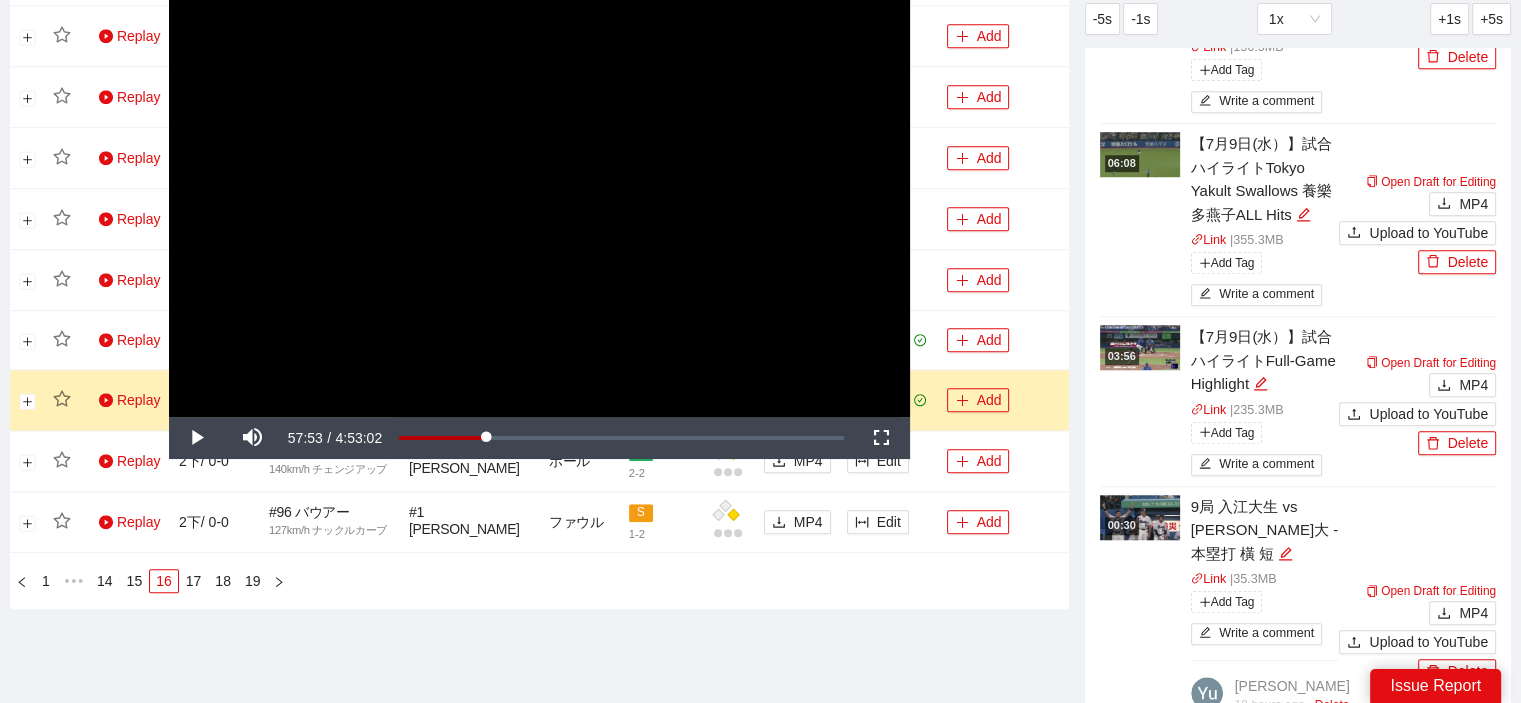 click at bounding box center (1140, 517) 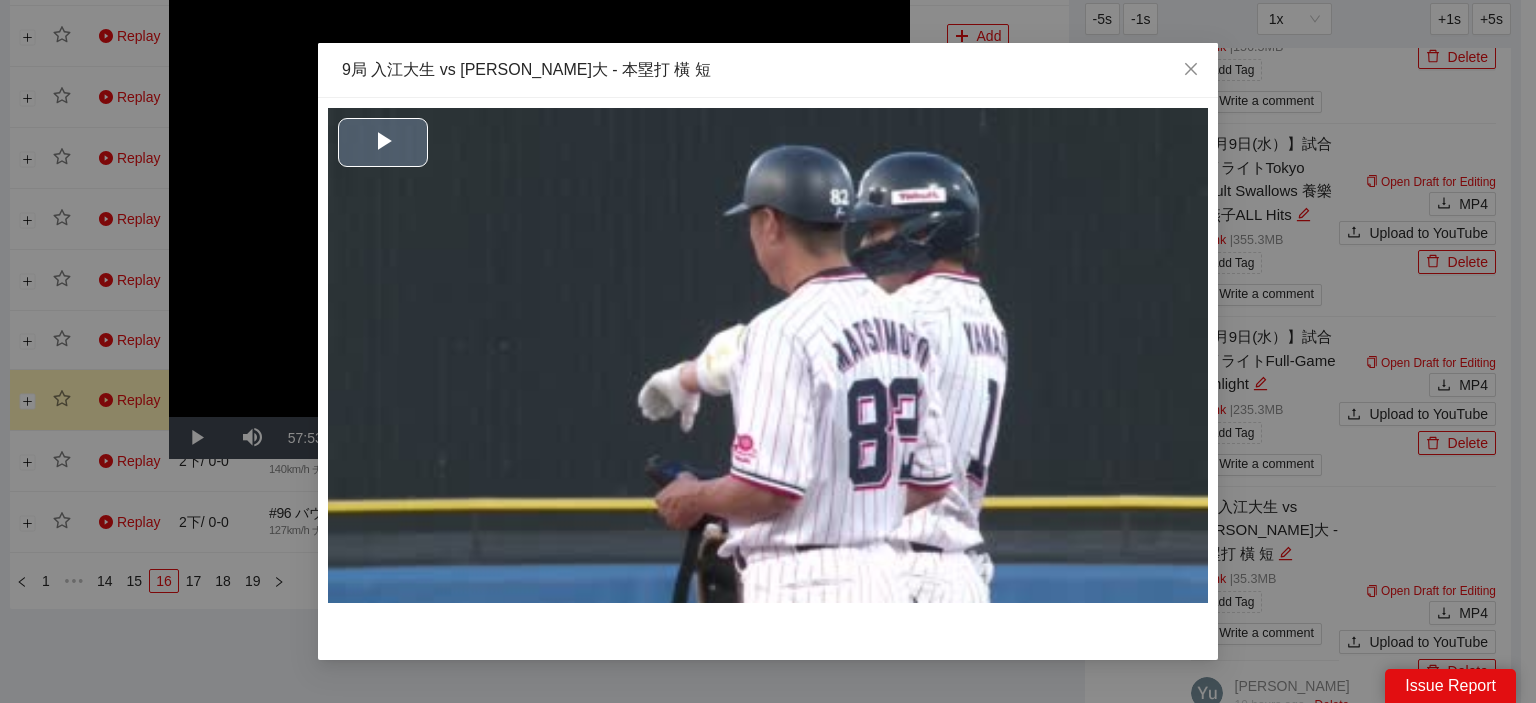 click at bounding box center (768, 355) 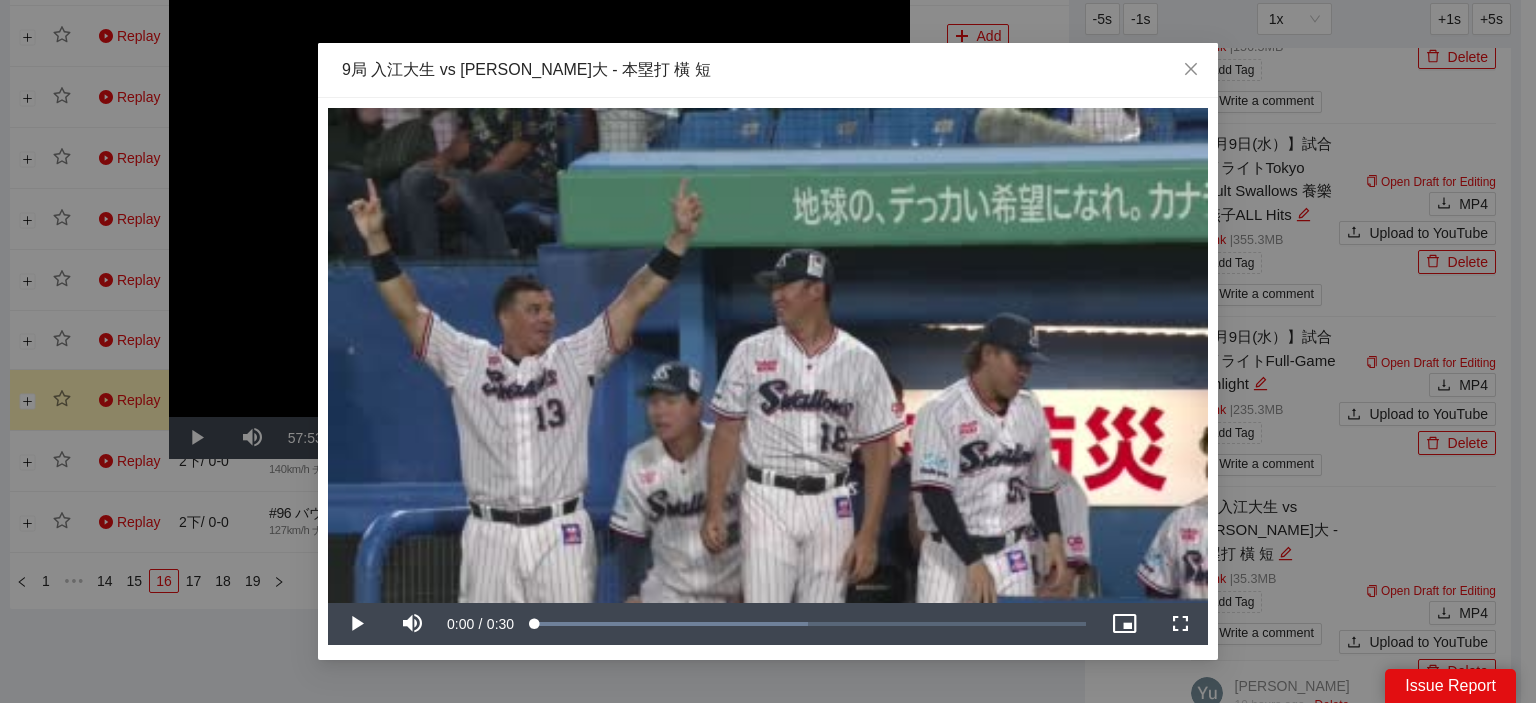 click at bounding box center [768, 355] 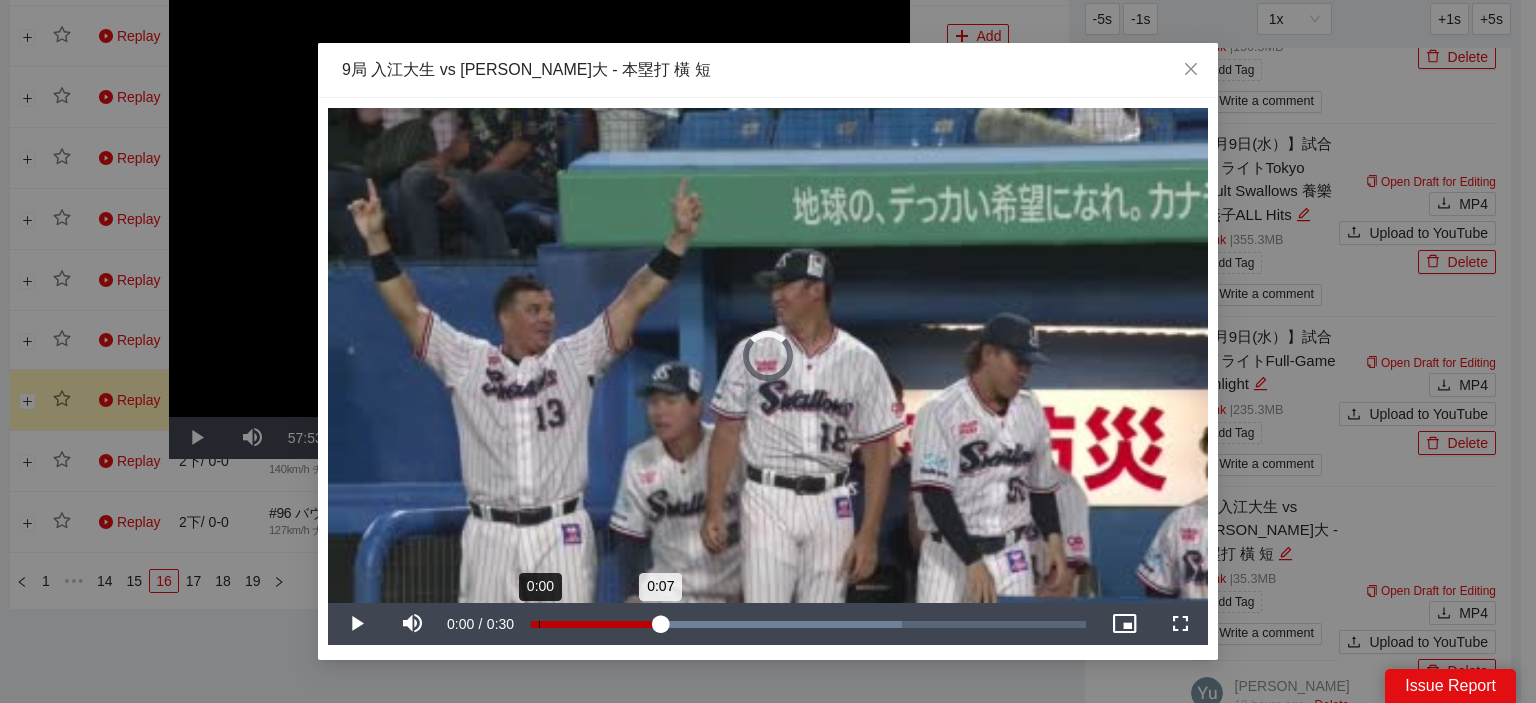 click on "0:07" at bounding box center (595, 624) 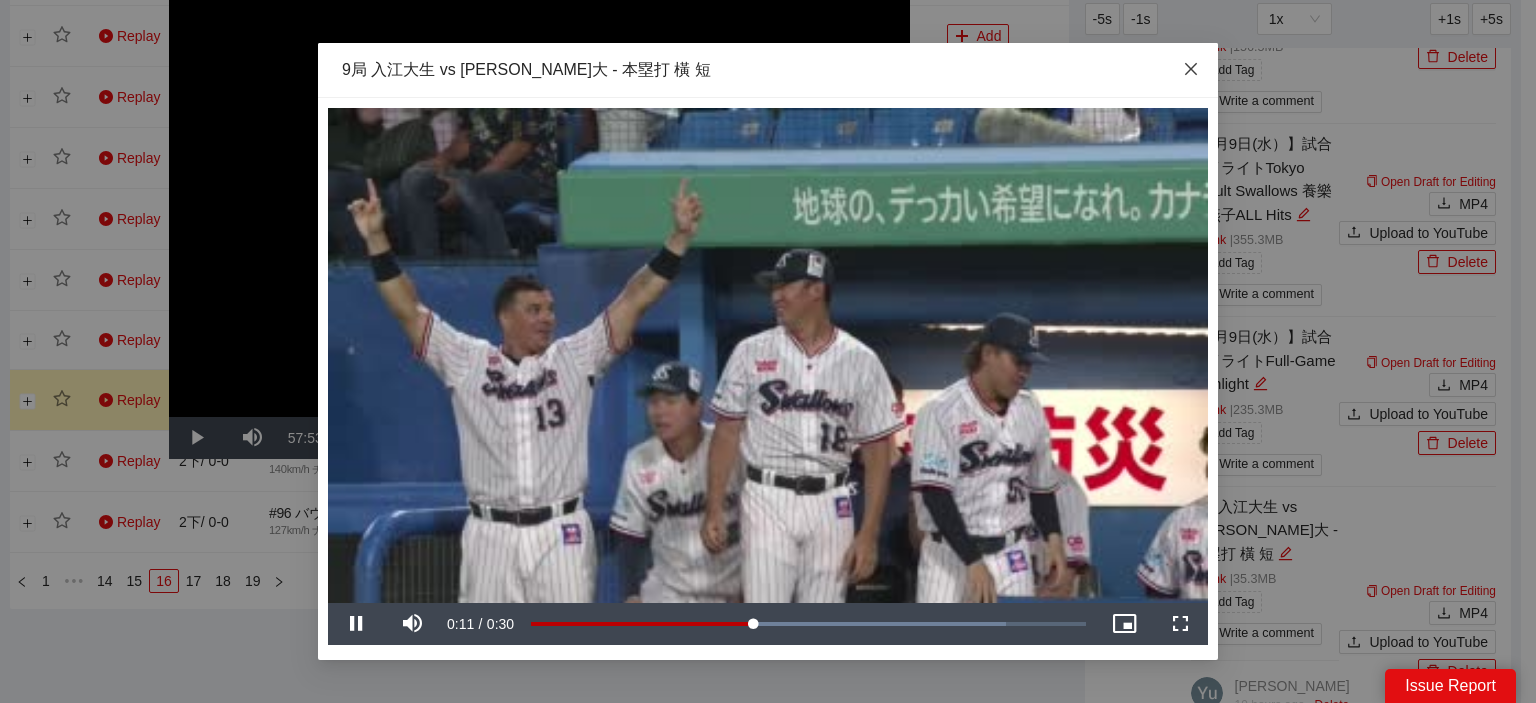 click 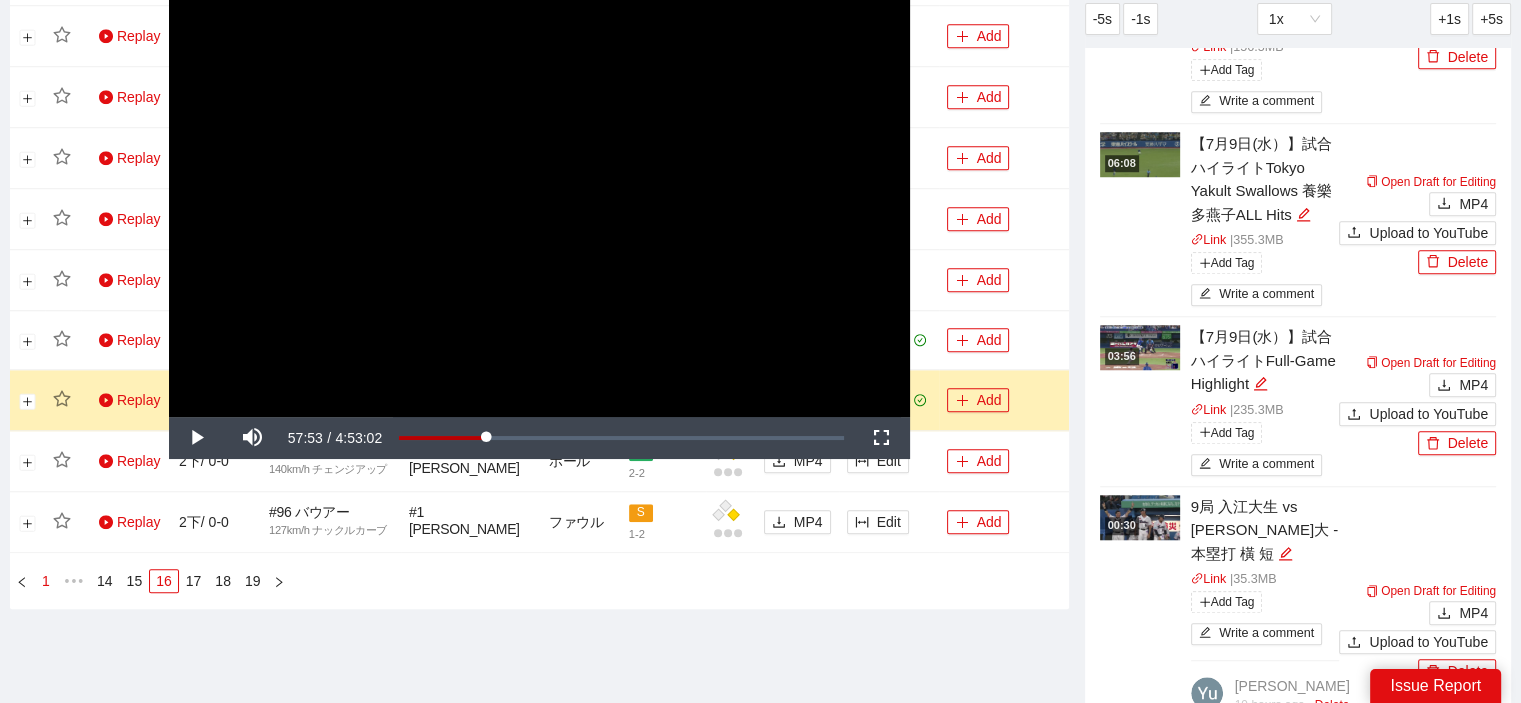 click on "1" at bounding box center (46, 581) 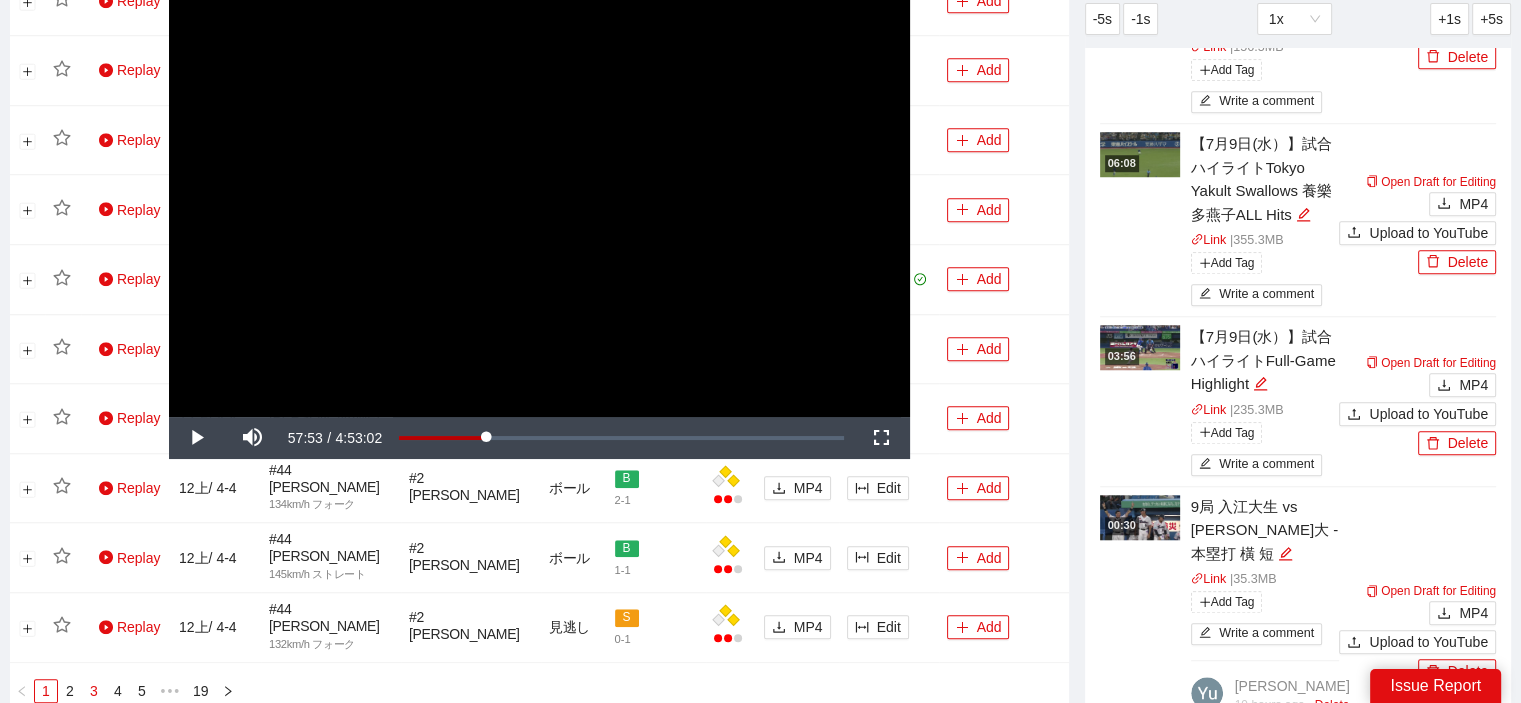 click on "3" at bounding box center (94, 691) 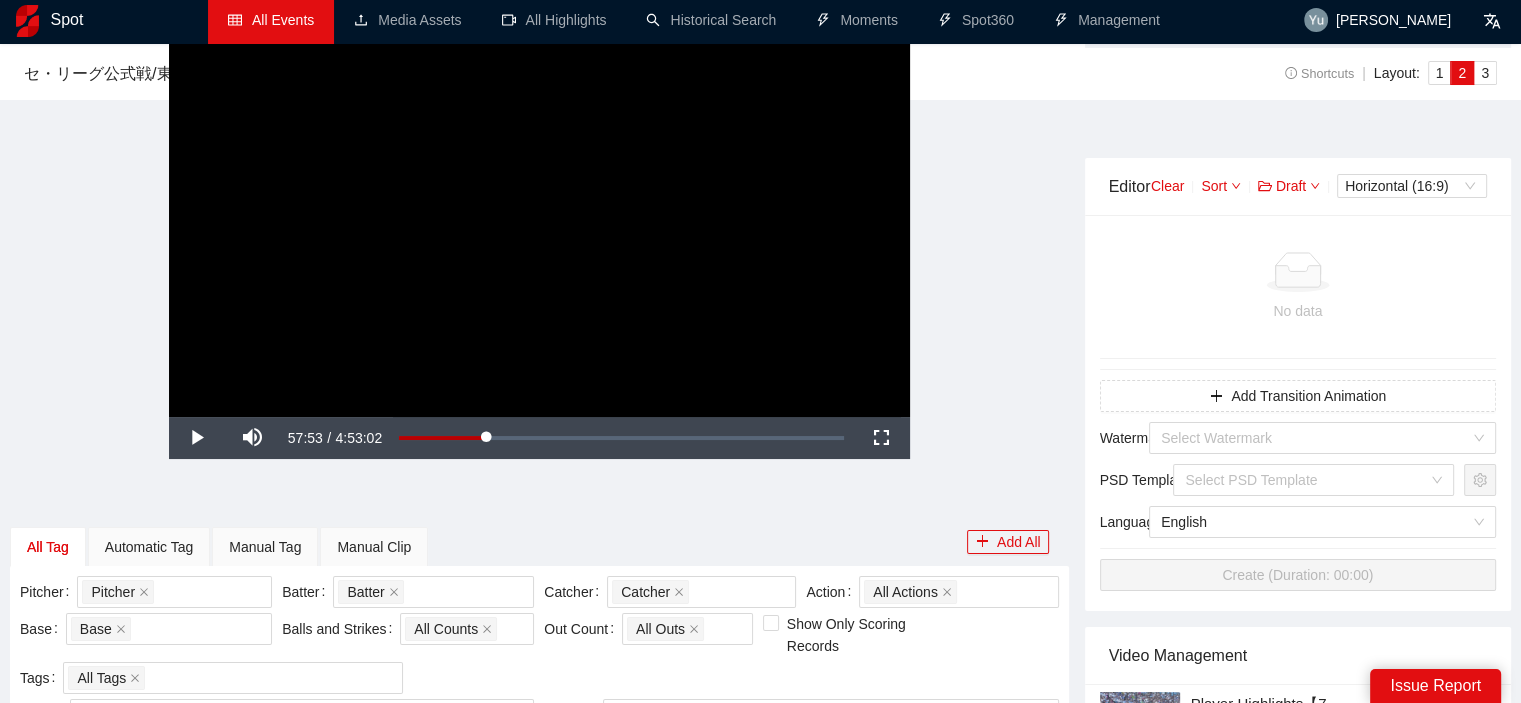scroll, scrollTop: 0, scrollLeft: 0, axis: both 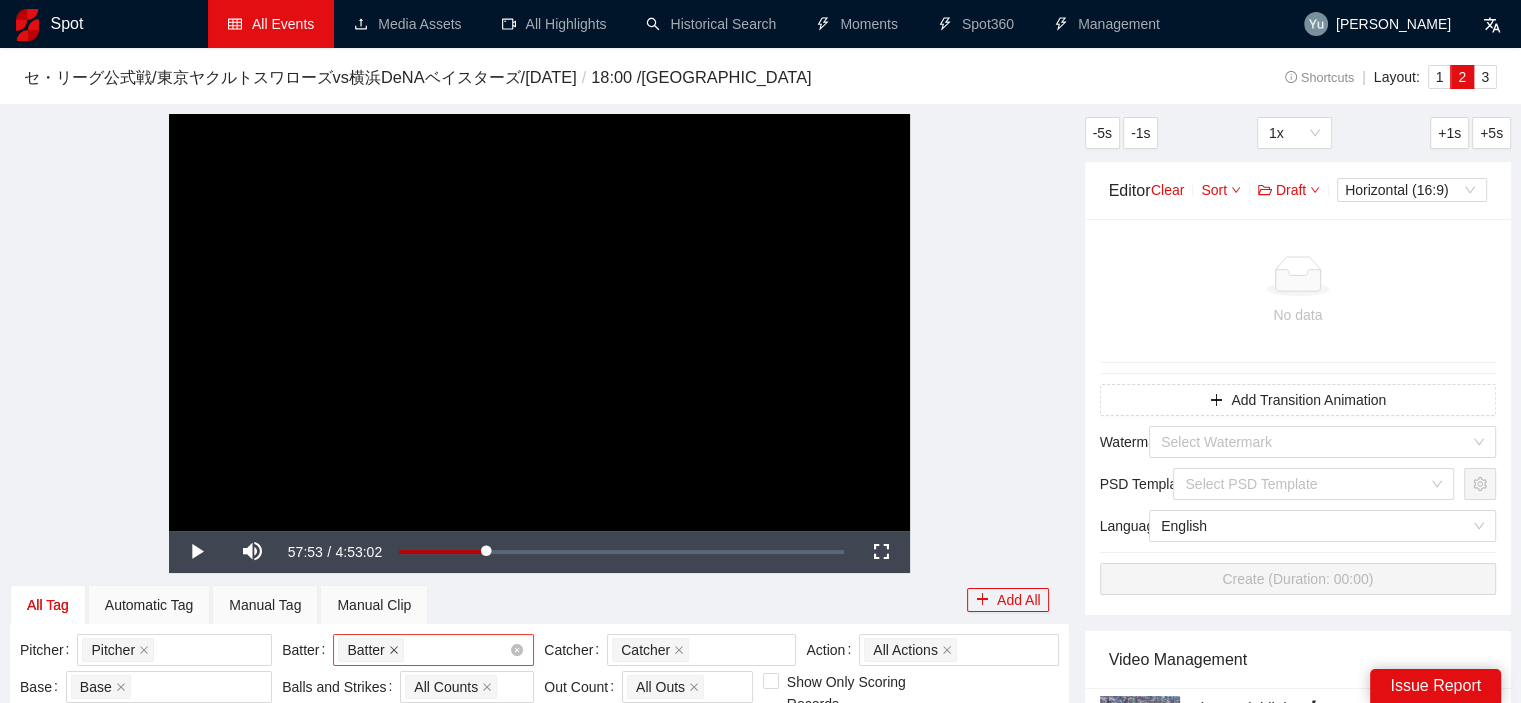 click 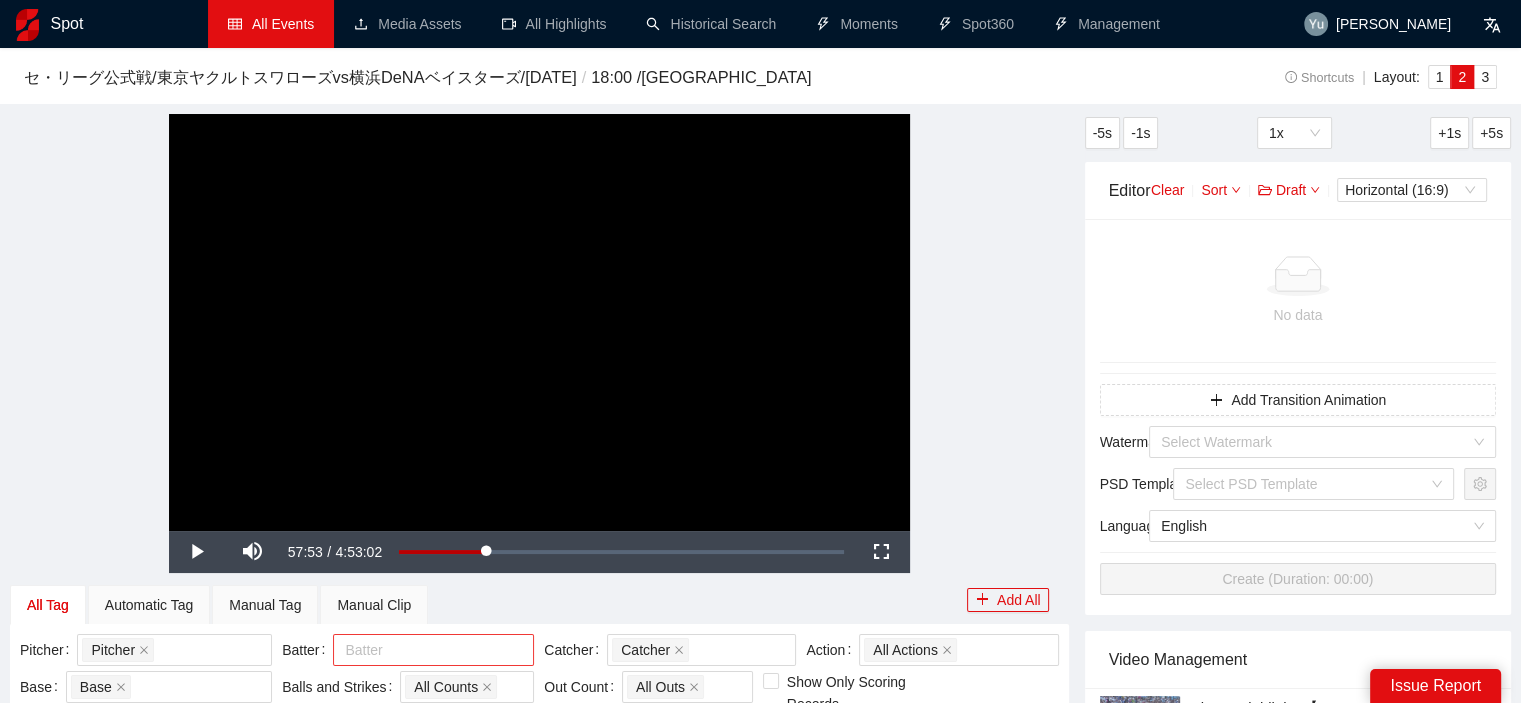 click at bounding box center [423, 650] 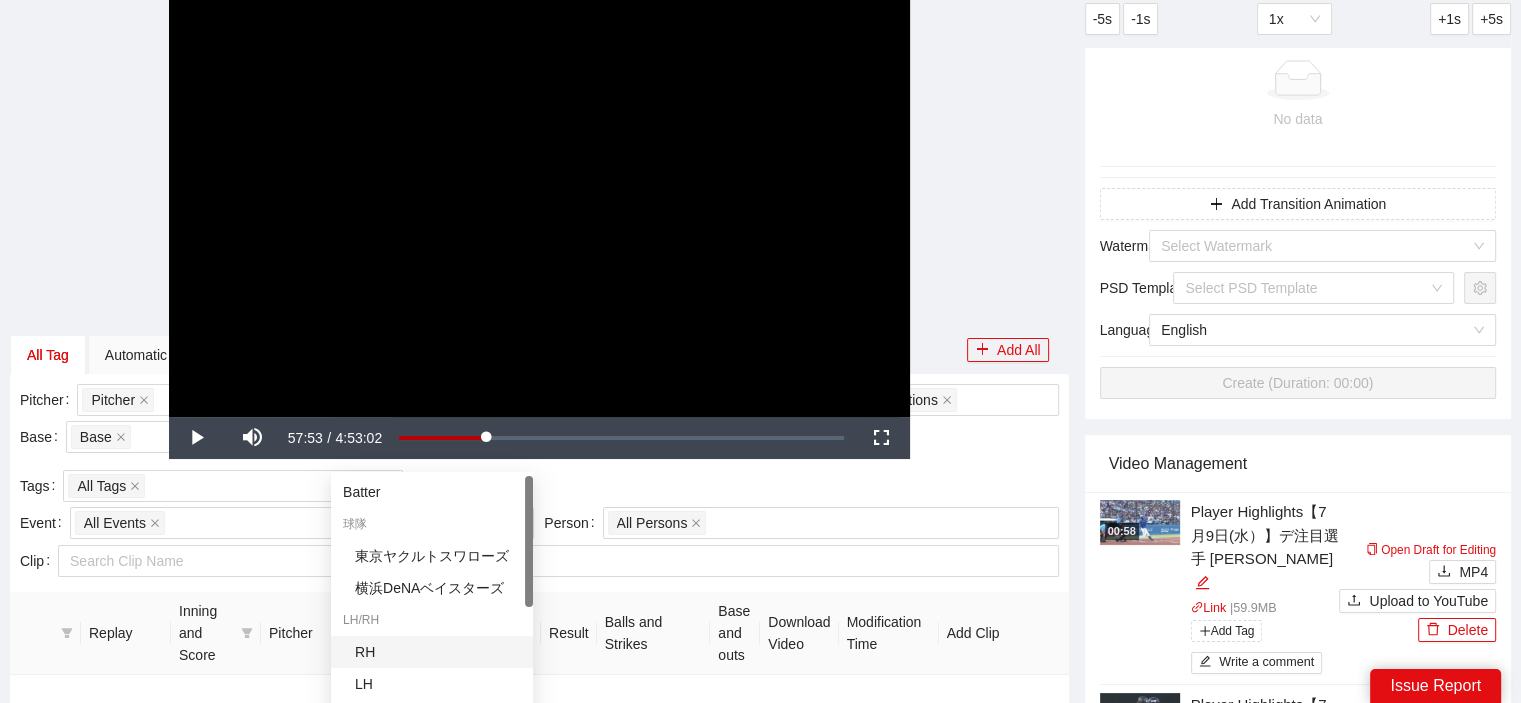 scroll, scrollTop: 200, scrollLeft: 0, axis: vertical 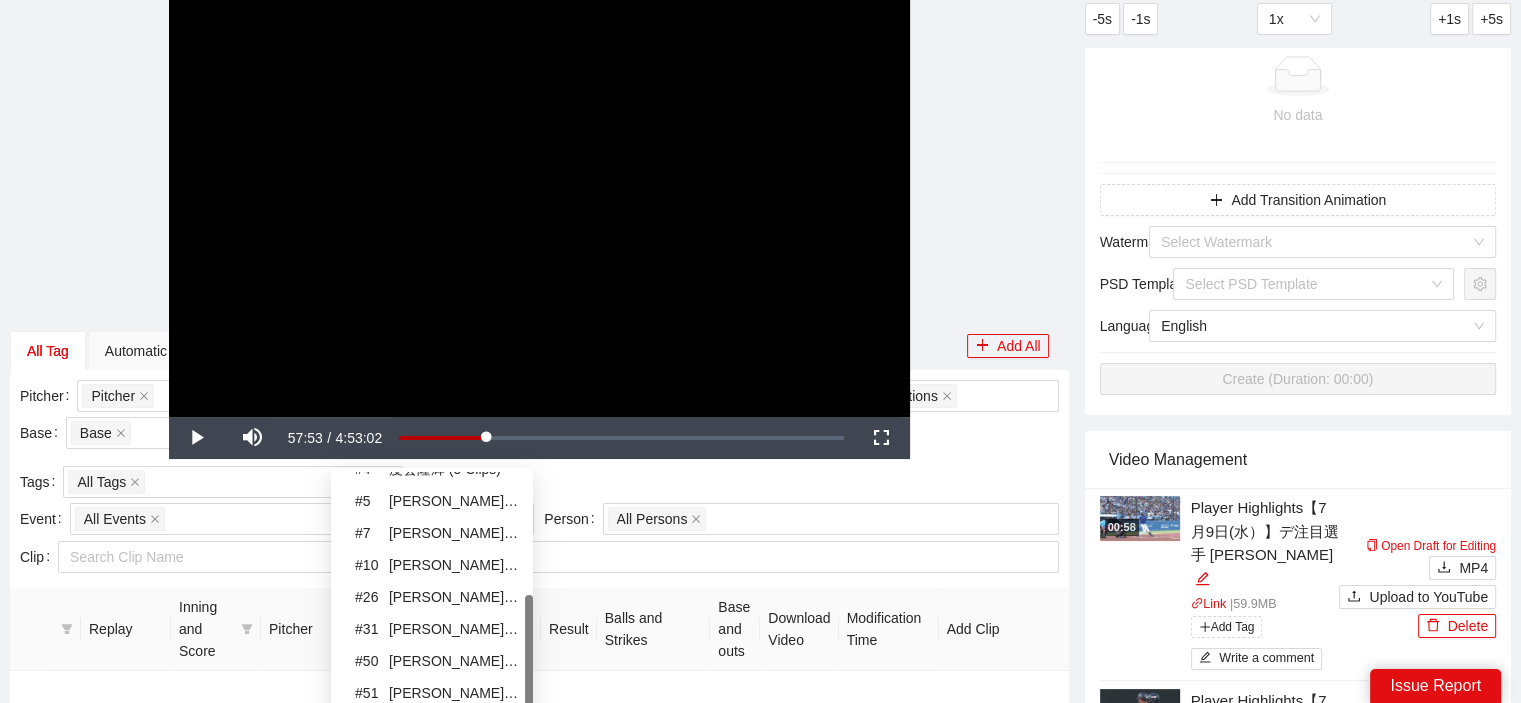 drag, startPoint x: 528, startPoint y: 562, endPoint x: 530, endPoint y: 684, distance: 122.016396 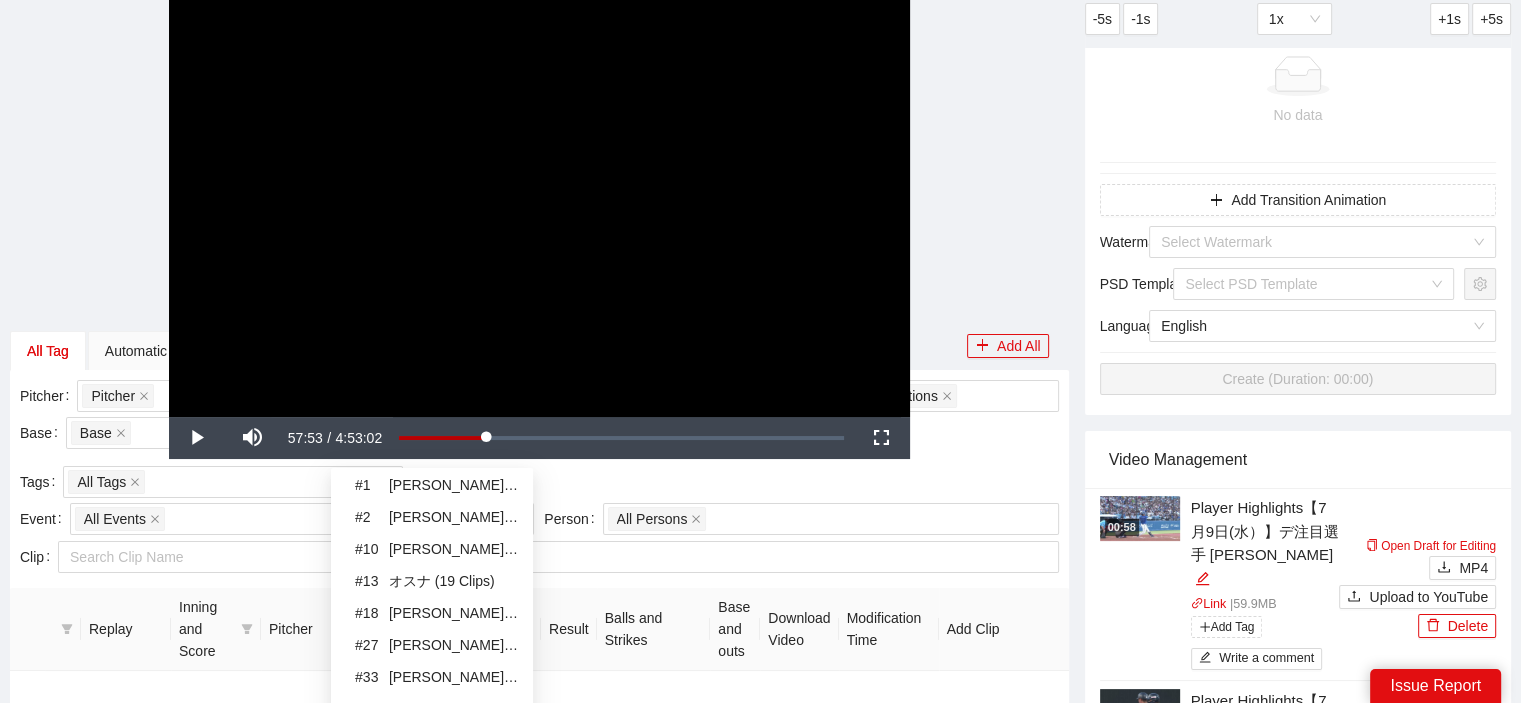 scroll, scrollTop: 816, scrollLeft: 0, axis: vertical 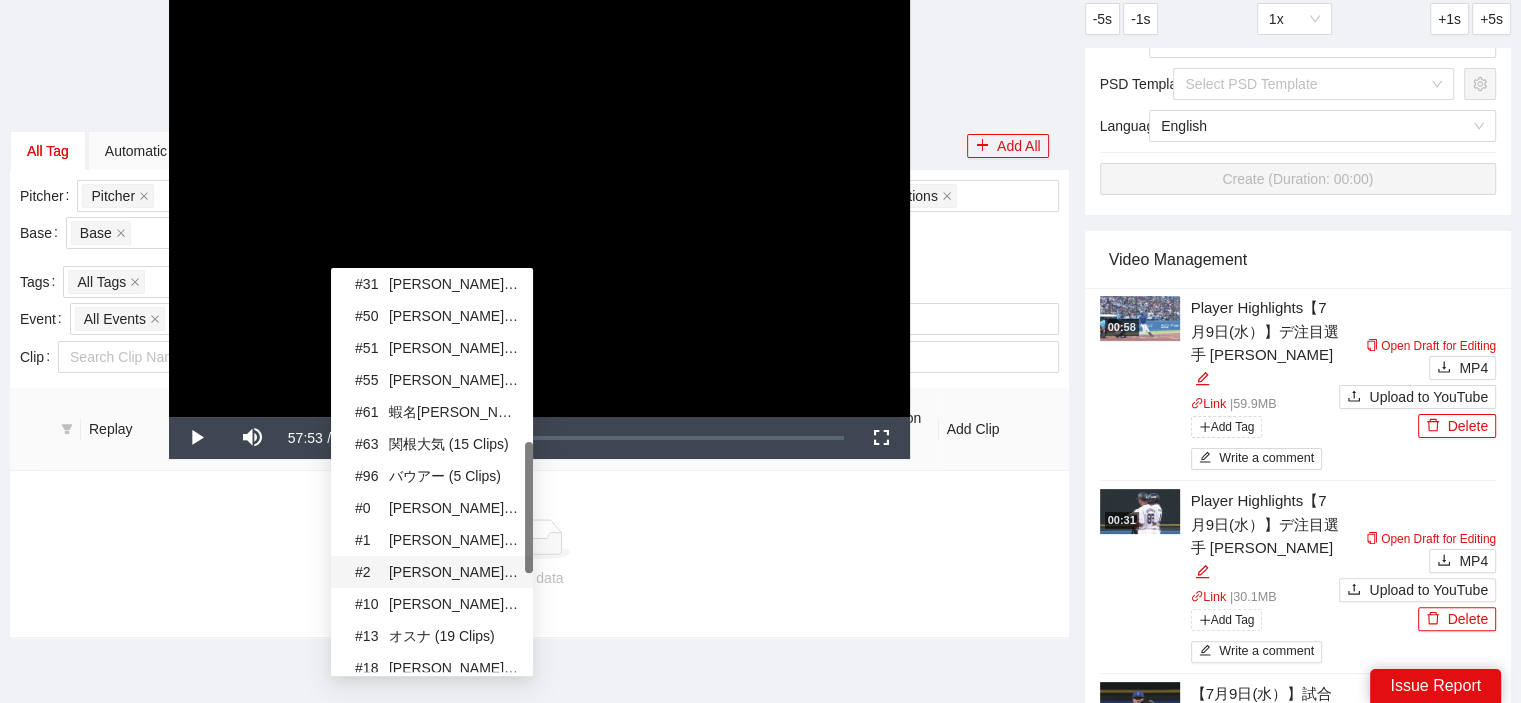 click on "# 2   [PERSON_NAME]   (5  Clips)" at bounding box center (438, 572) 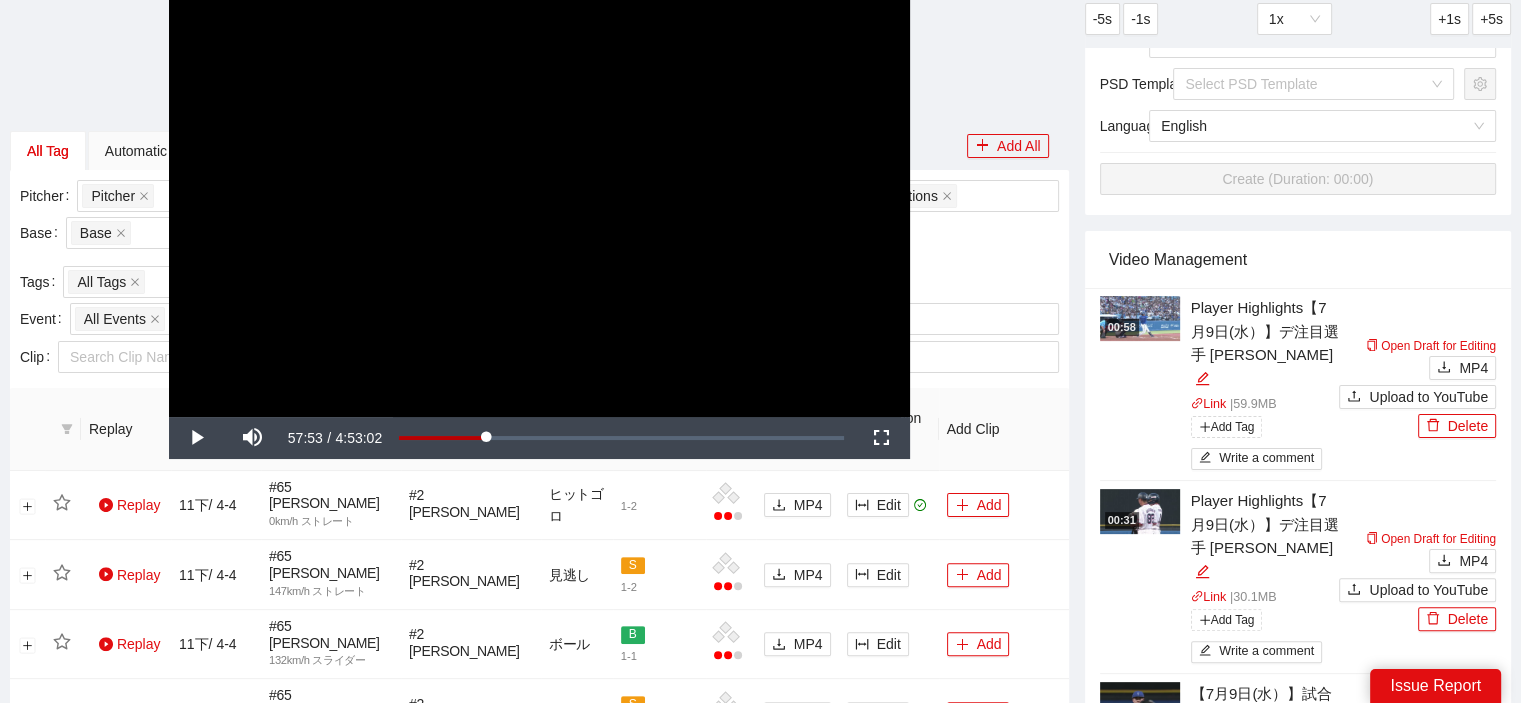 click on "**********" at bounding box center [539, 208] 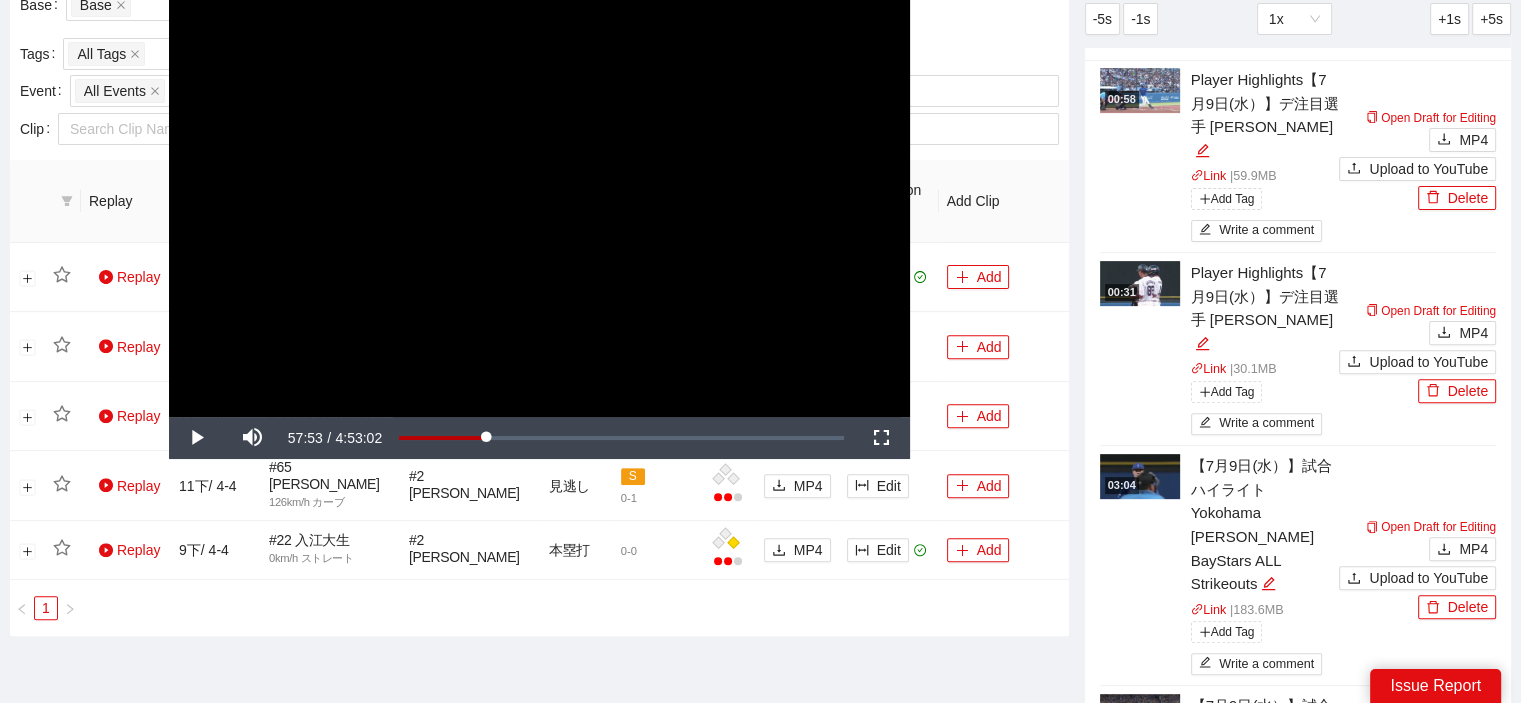 scroll, scrollTop: 500, scrollLeft: 0, axis: vertical 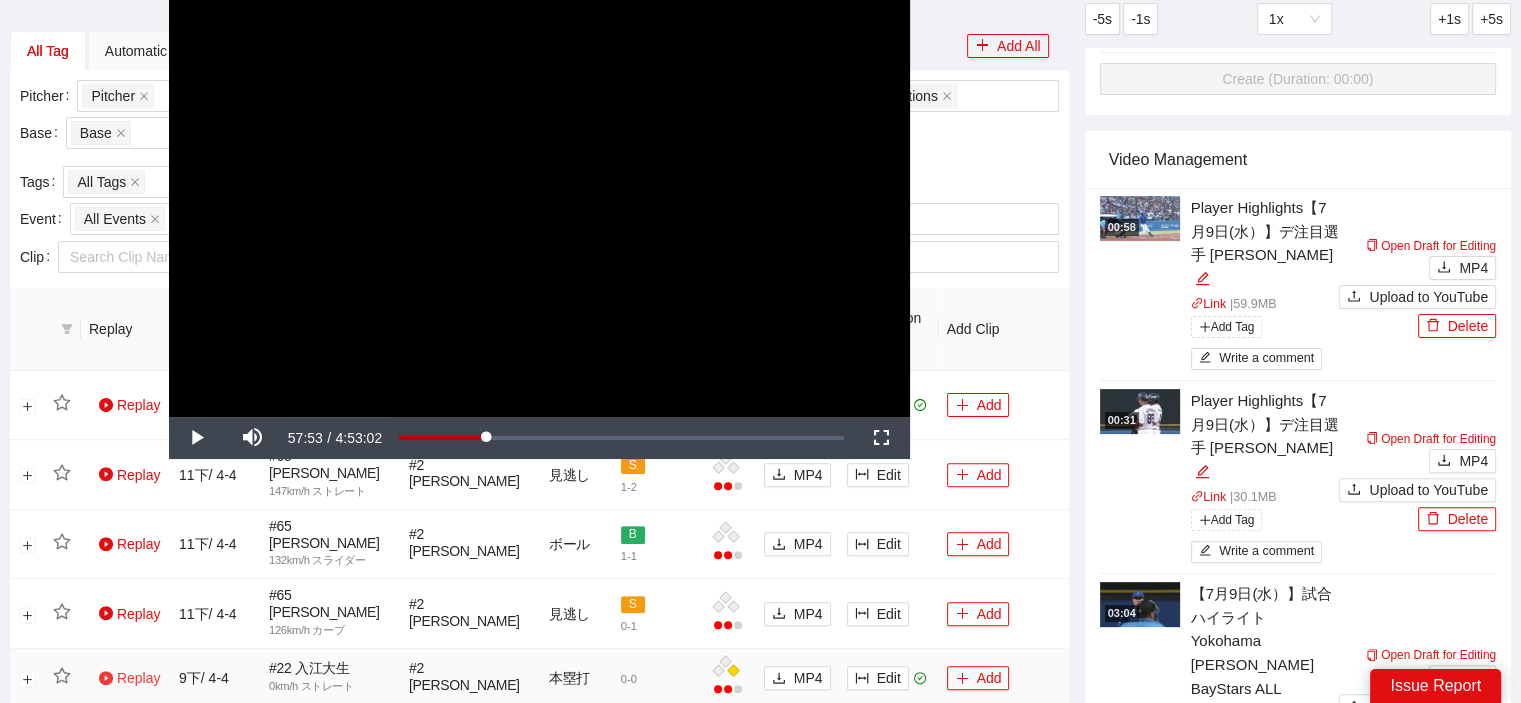 click on "Replay" at bounding box center [129, 678] 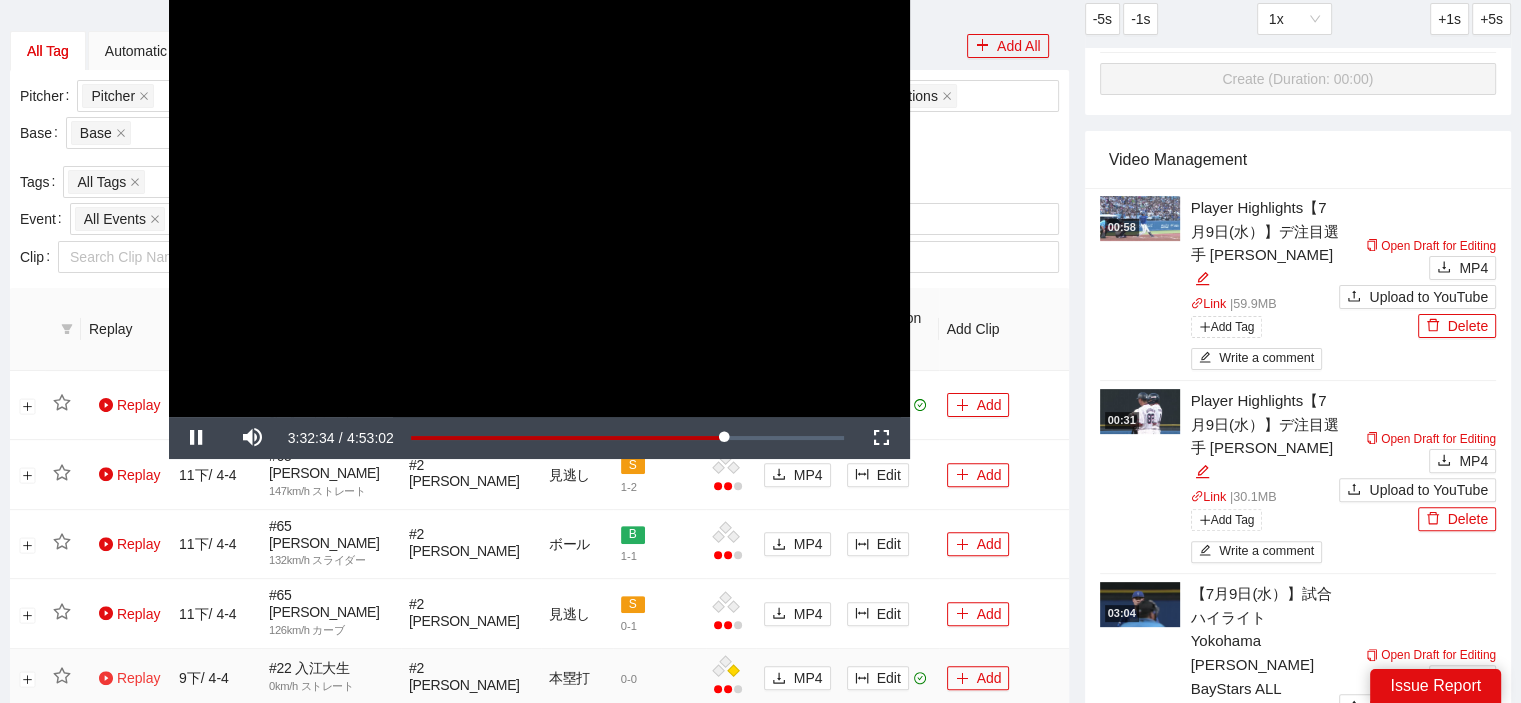 click on "Replay" at bounding box center [129, 678] 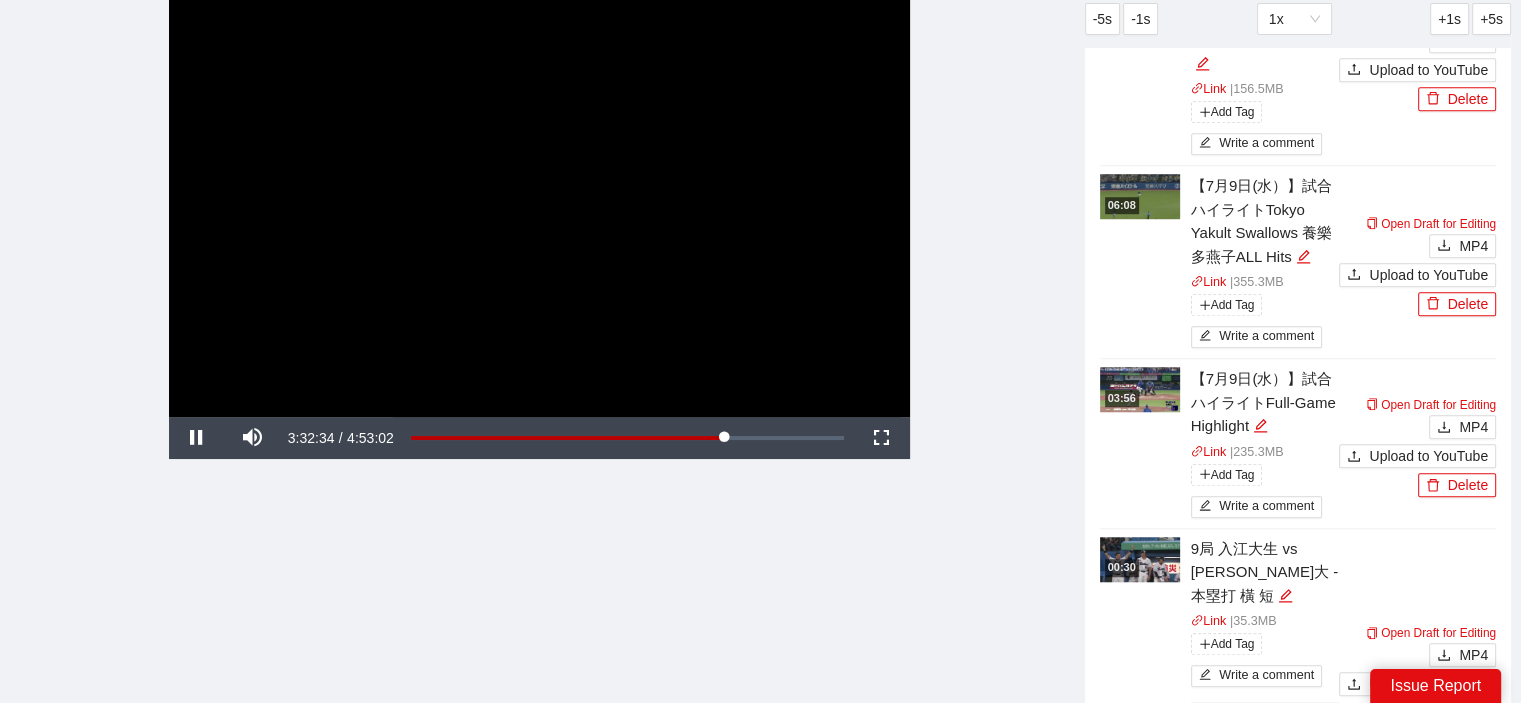 scroll, scrollTop: 1600, scrollLeft: 0, axis: vertical 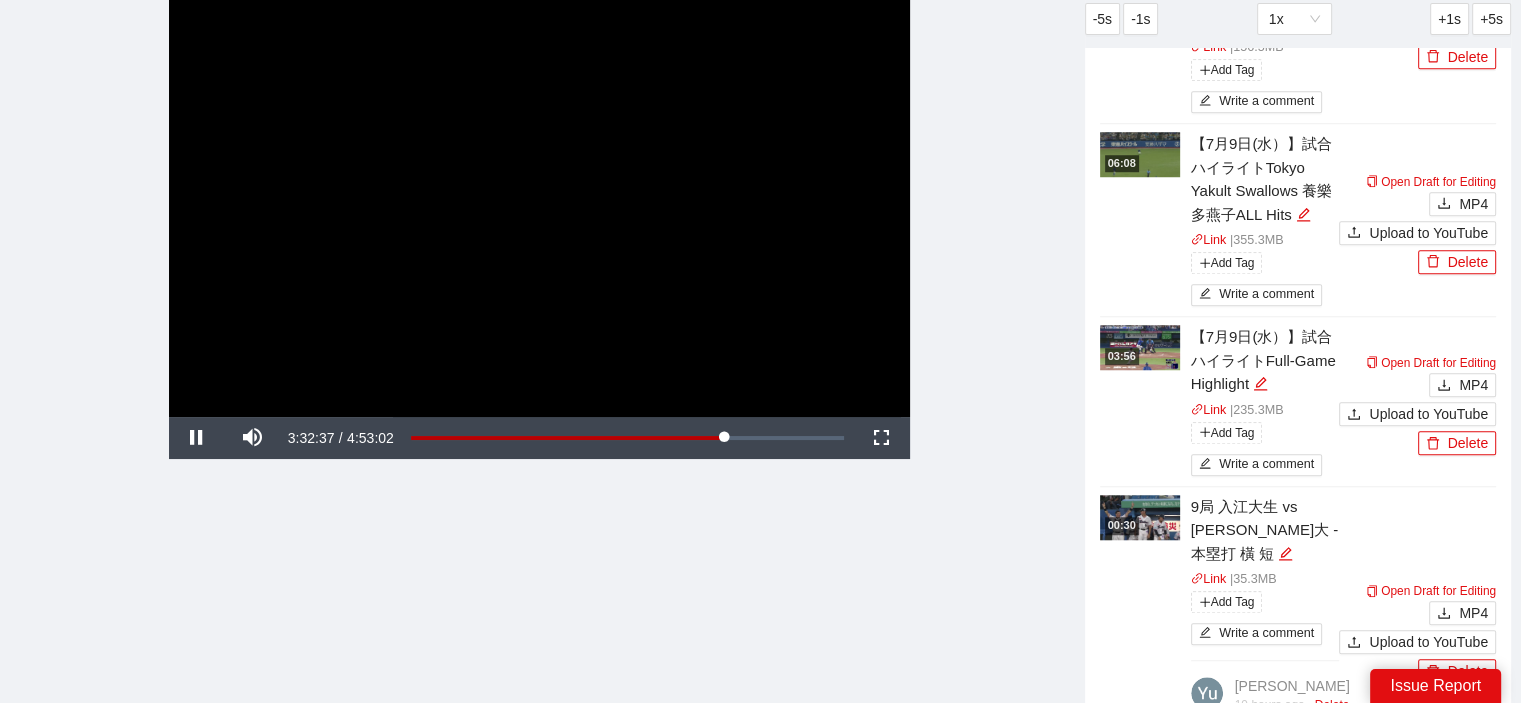 click on "00:30" at bounding box center (1122, 525) 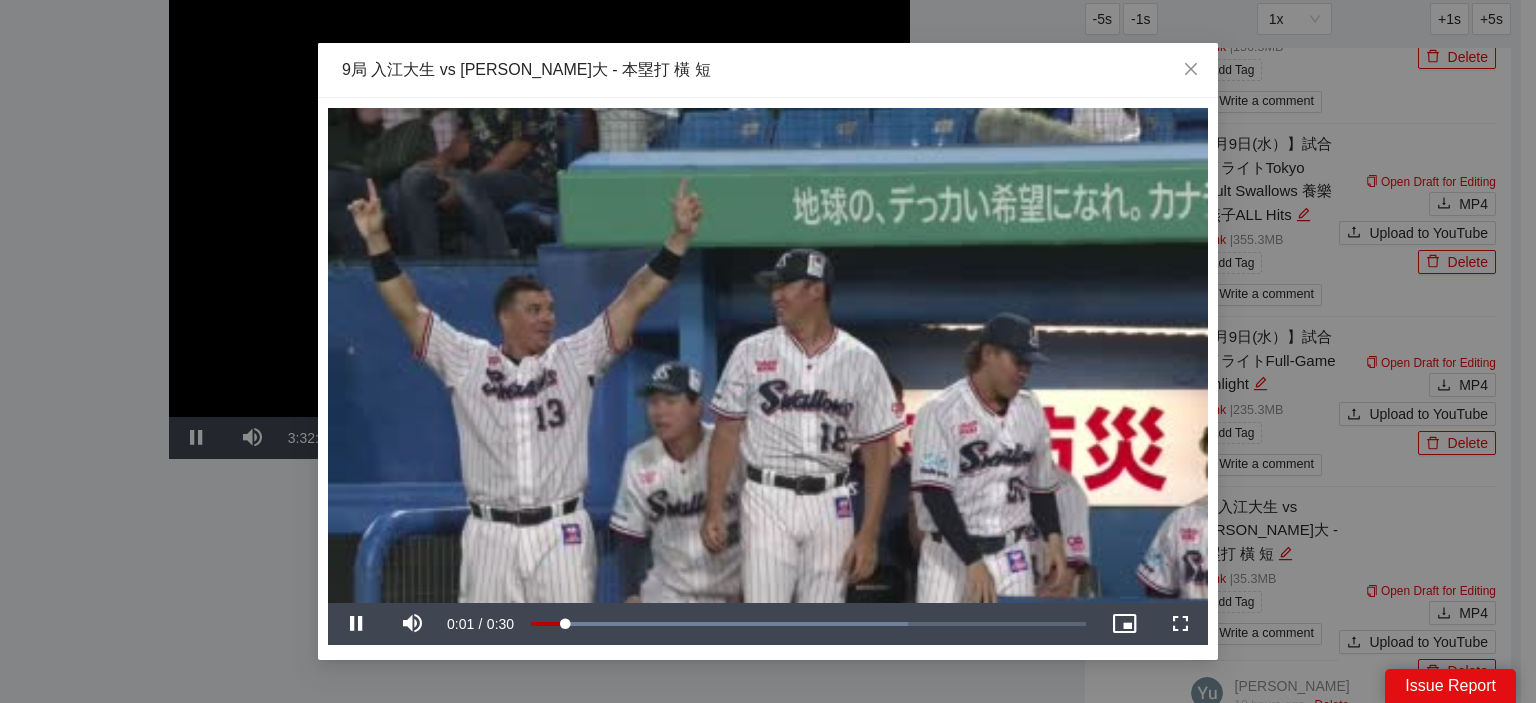 click on "**********" at bounding box center [768, 351] 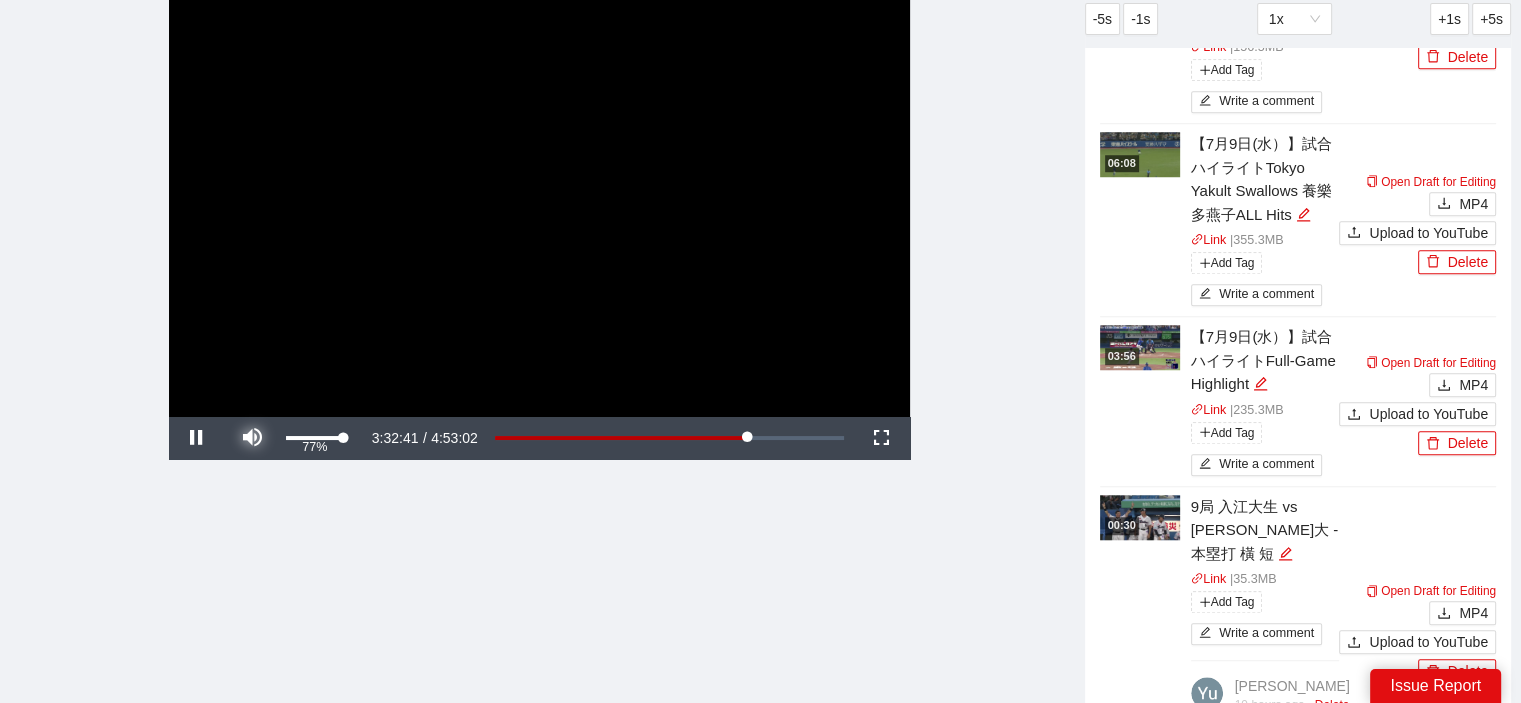 click at bounding box center (253, 438) 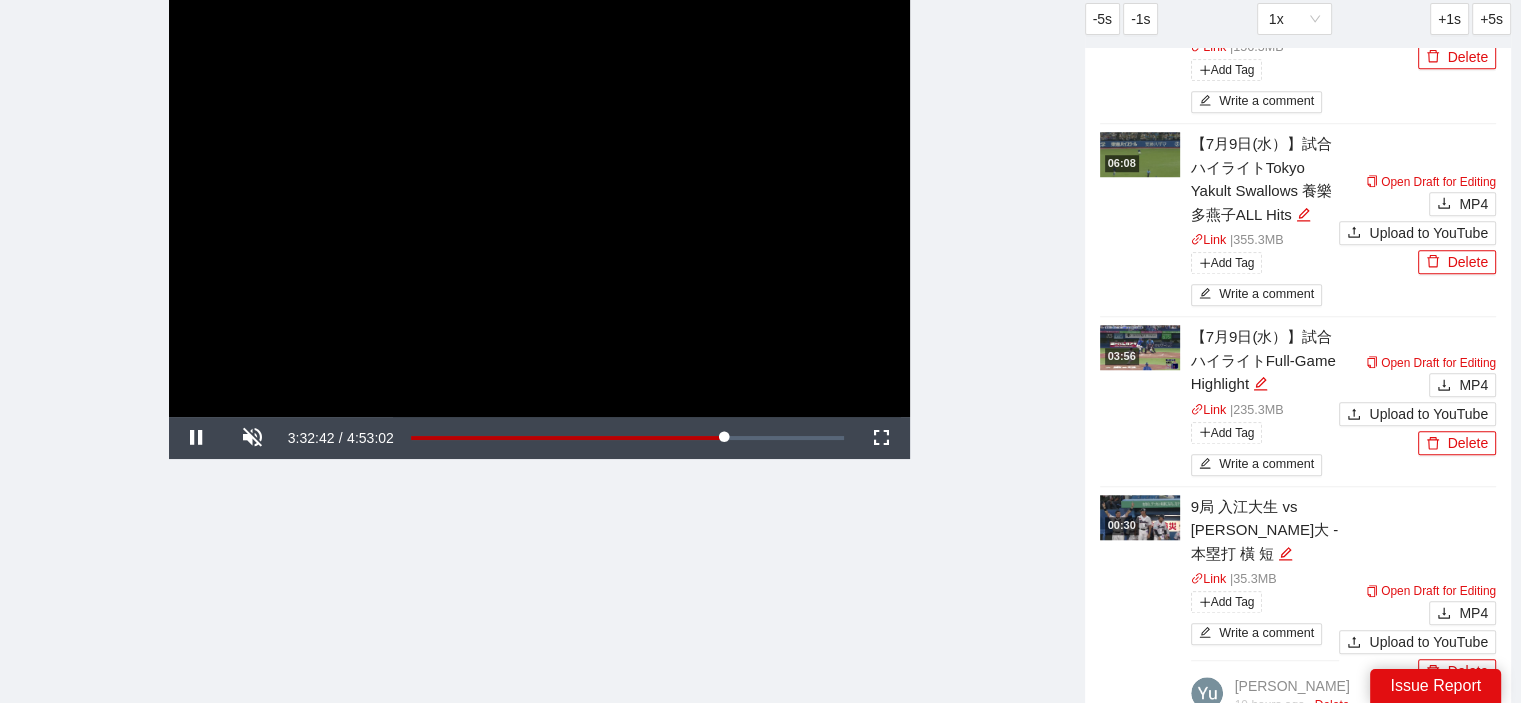 click at bounding box center [1140, 517] 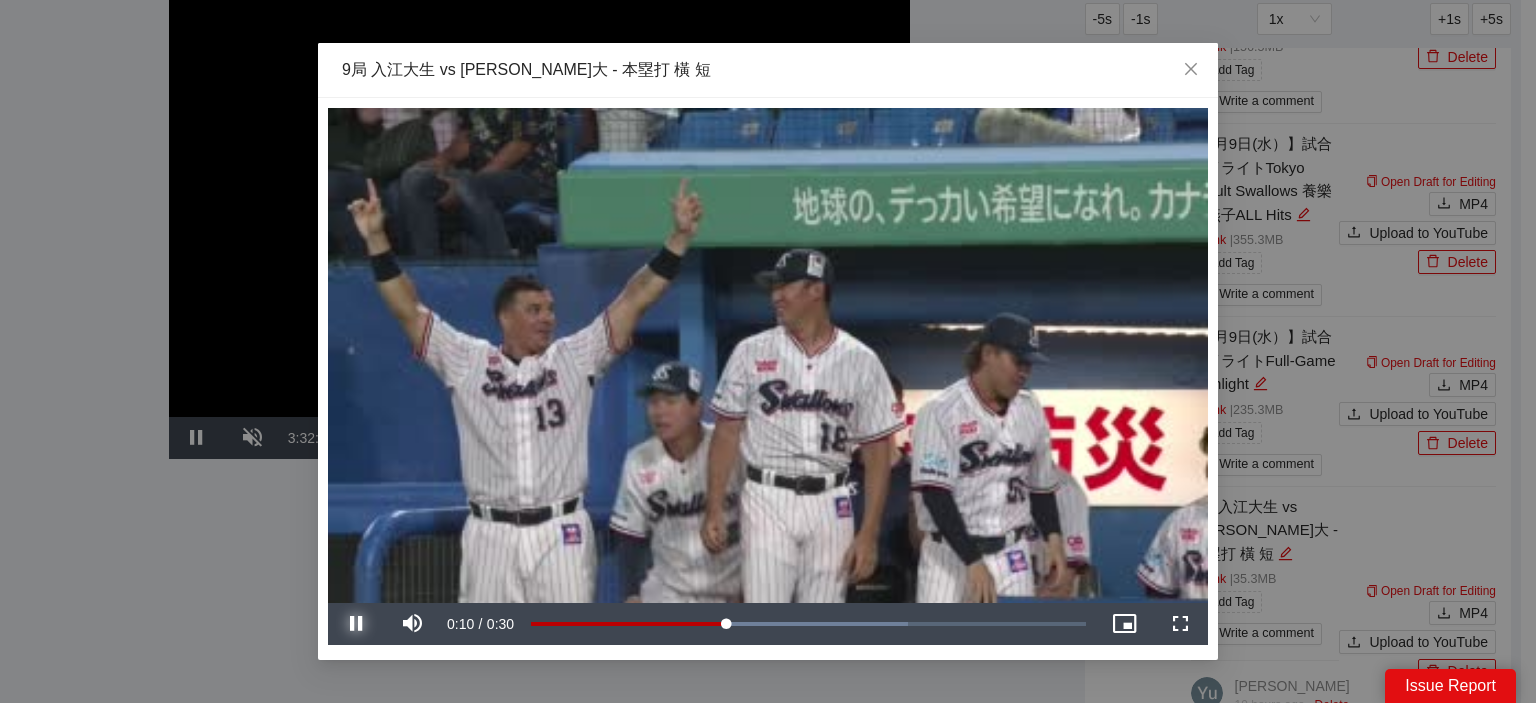 click at bounding box center (356, 624) 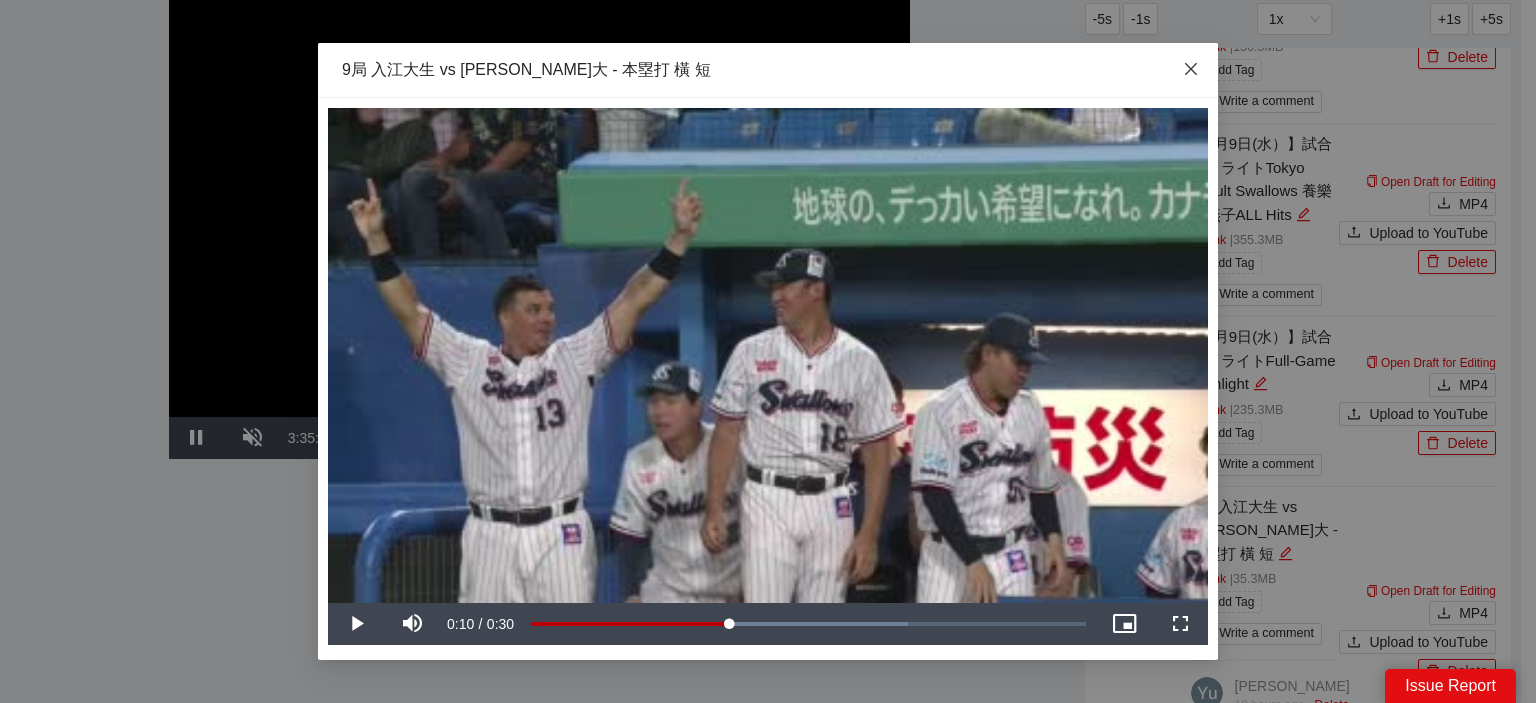 drag, startPoint x: 1188, startPoint y: 70, endPoint x: 468, endPoint y: 413, distance: 797.5268 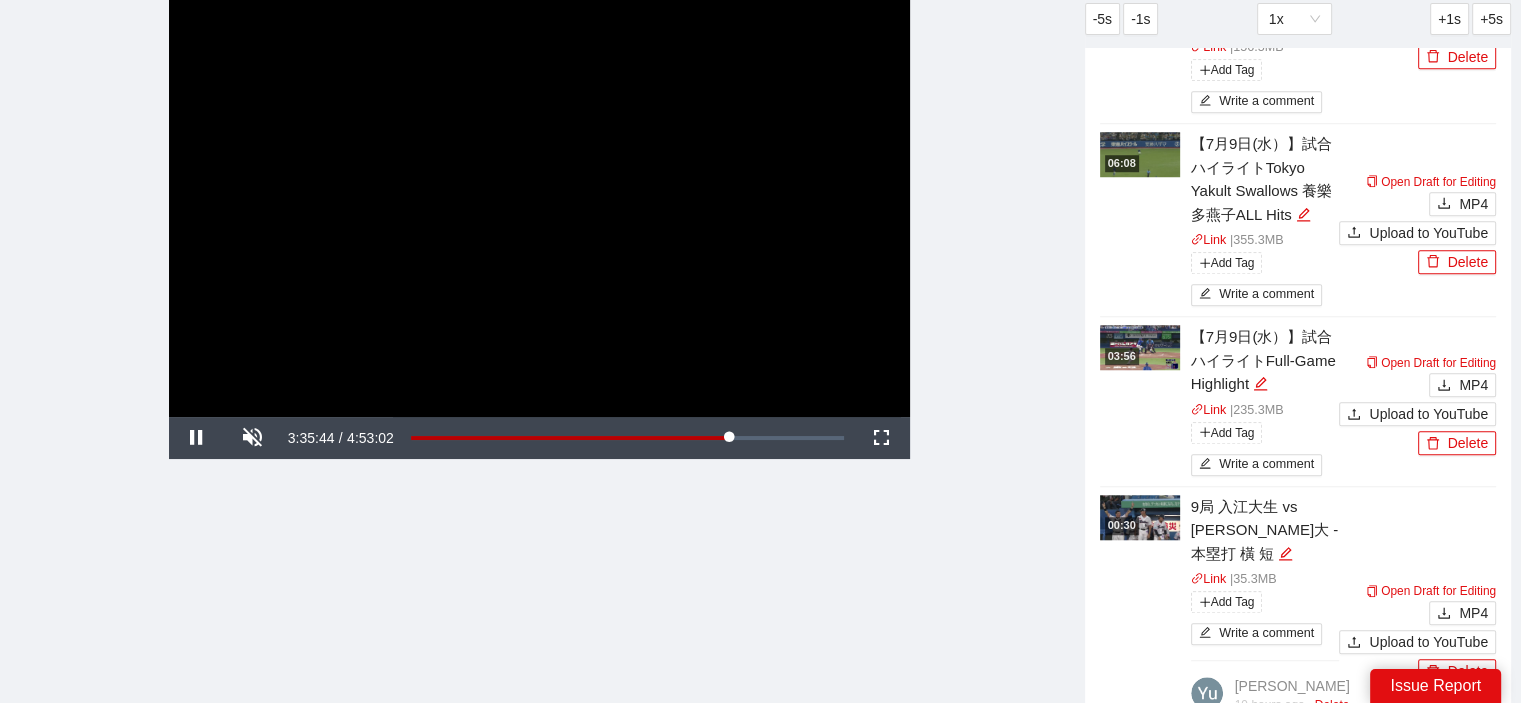 scroll, scrollTop: 1700, scrollLeft: 0, axis: vertical 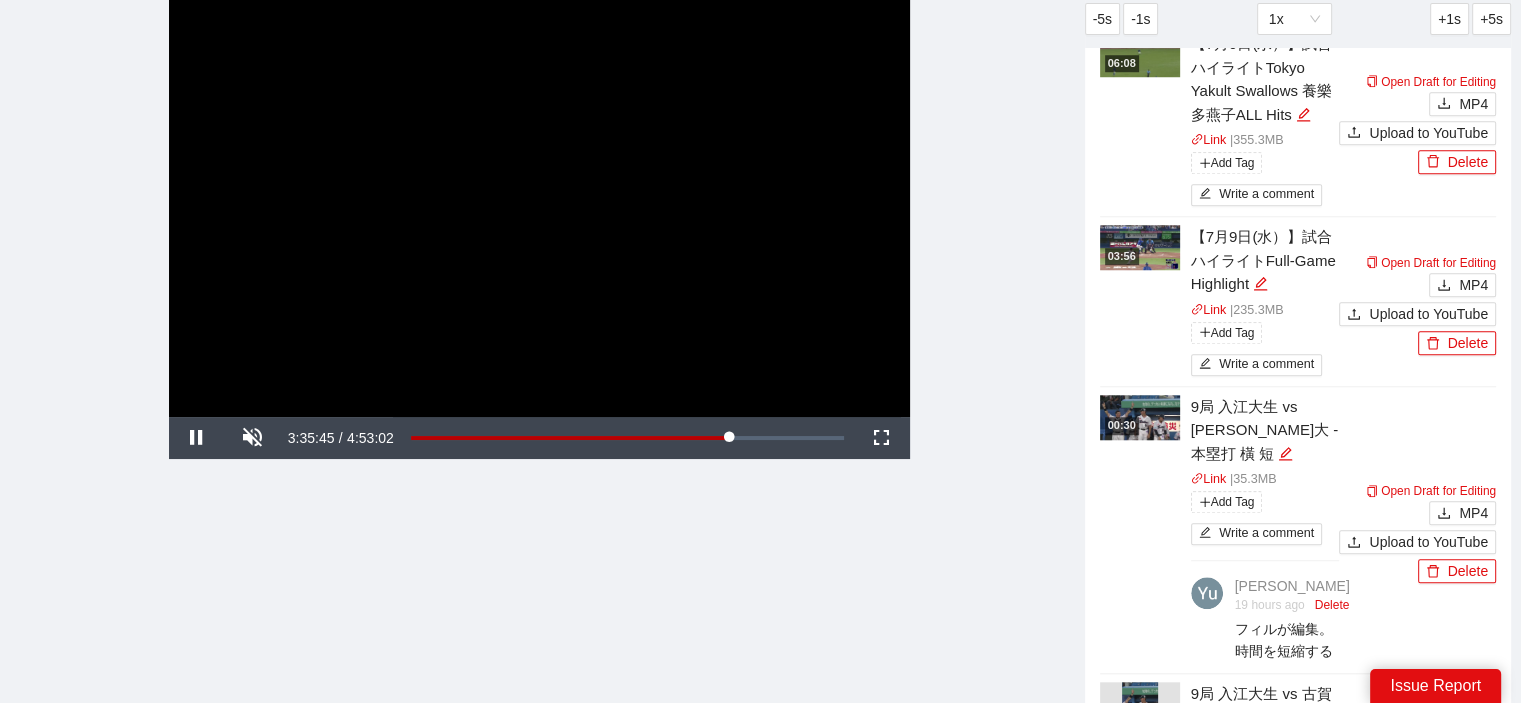 click on "**********" at bounding box center [539, -208] 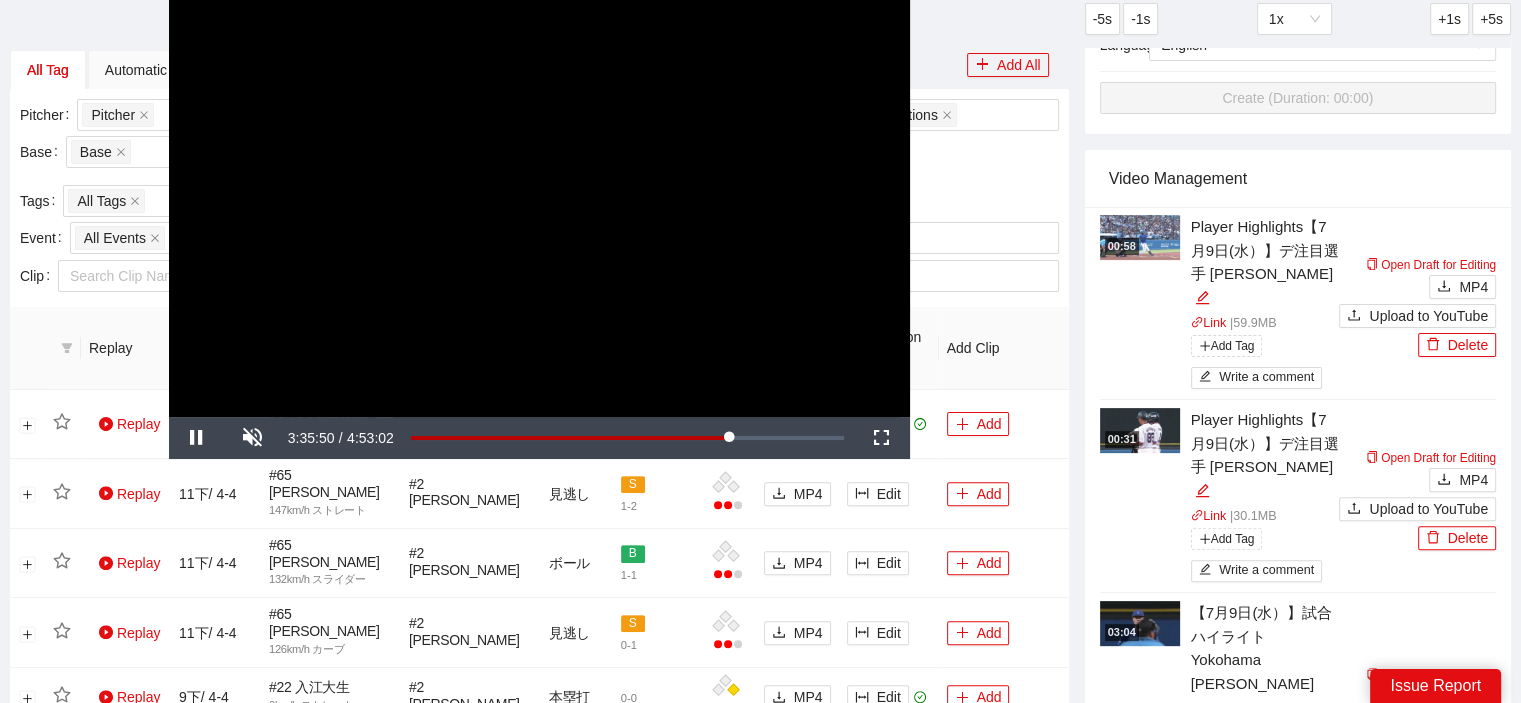 scroll, scrollTop: 600, scrollLeft: 0, axis: vertical 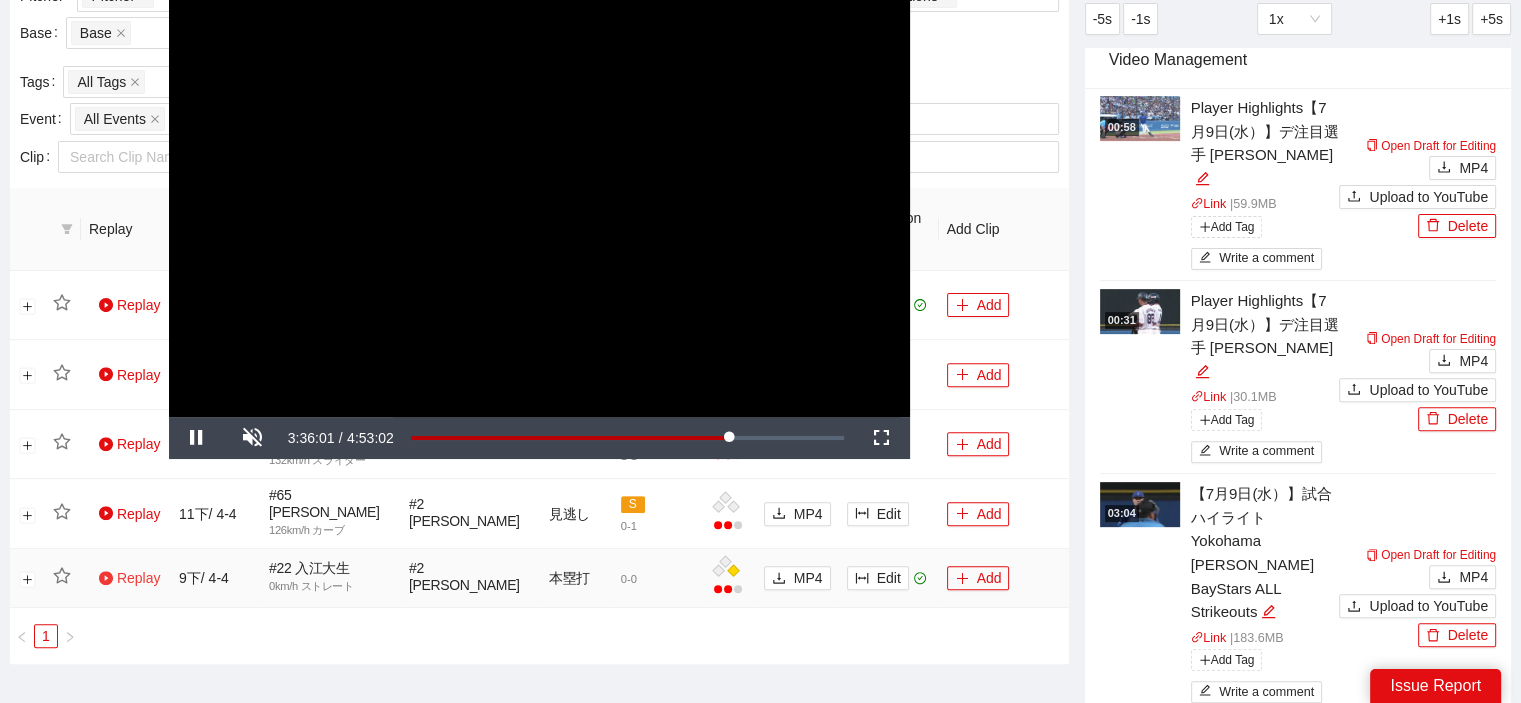click on "Replay" at bounding box center [129, 578] 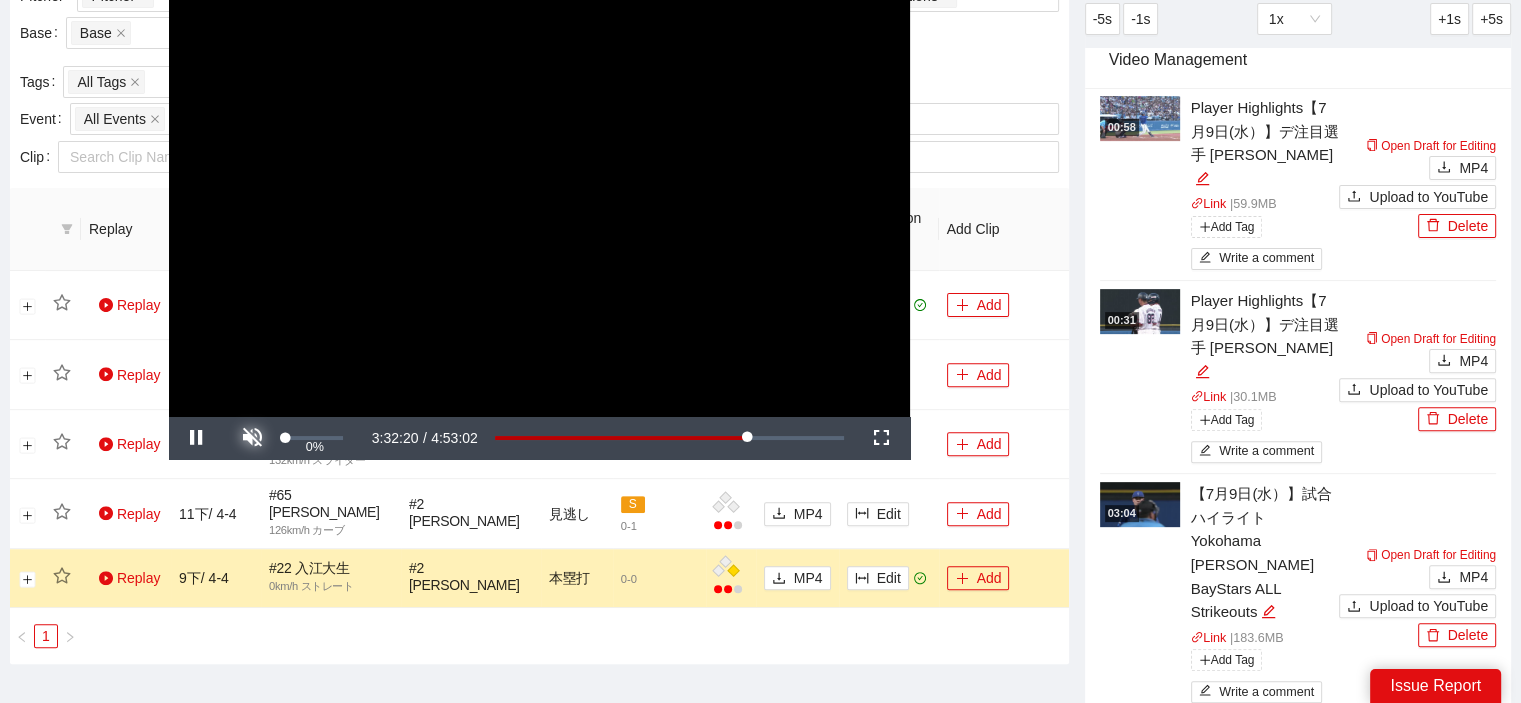 click at bounding box center [253, 438] 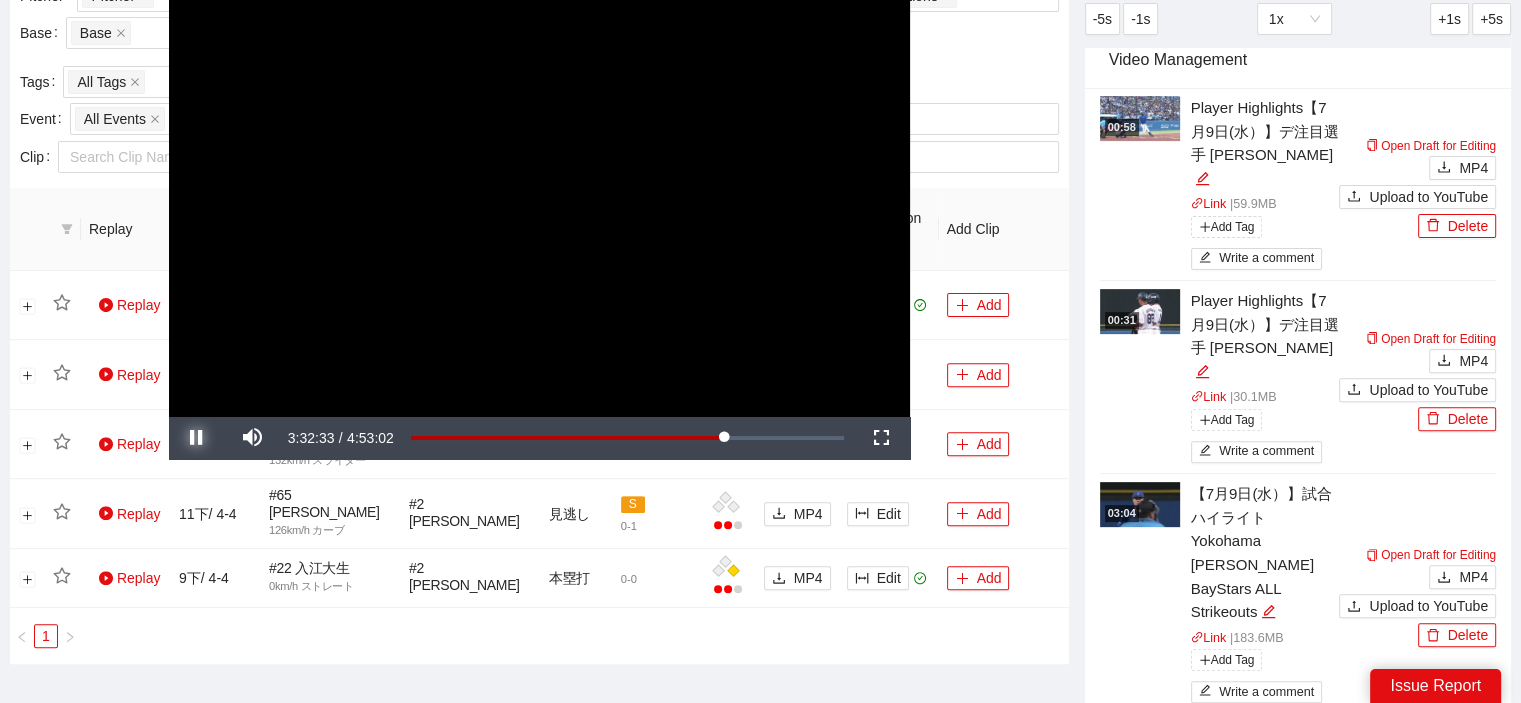 click at bounding box center (197, 438) 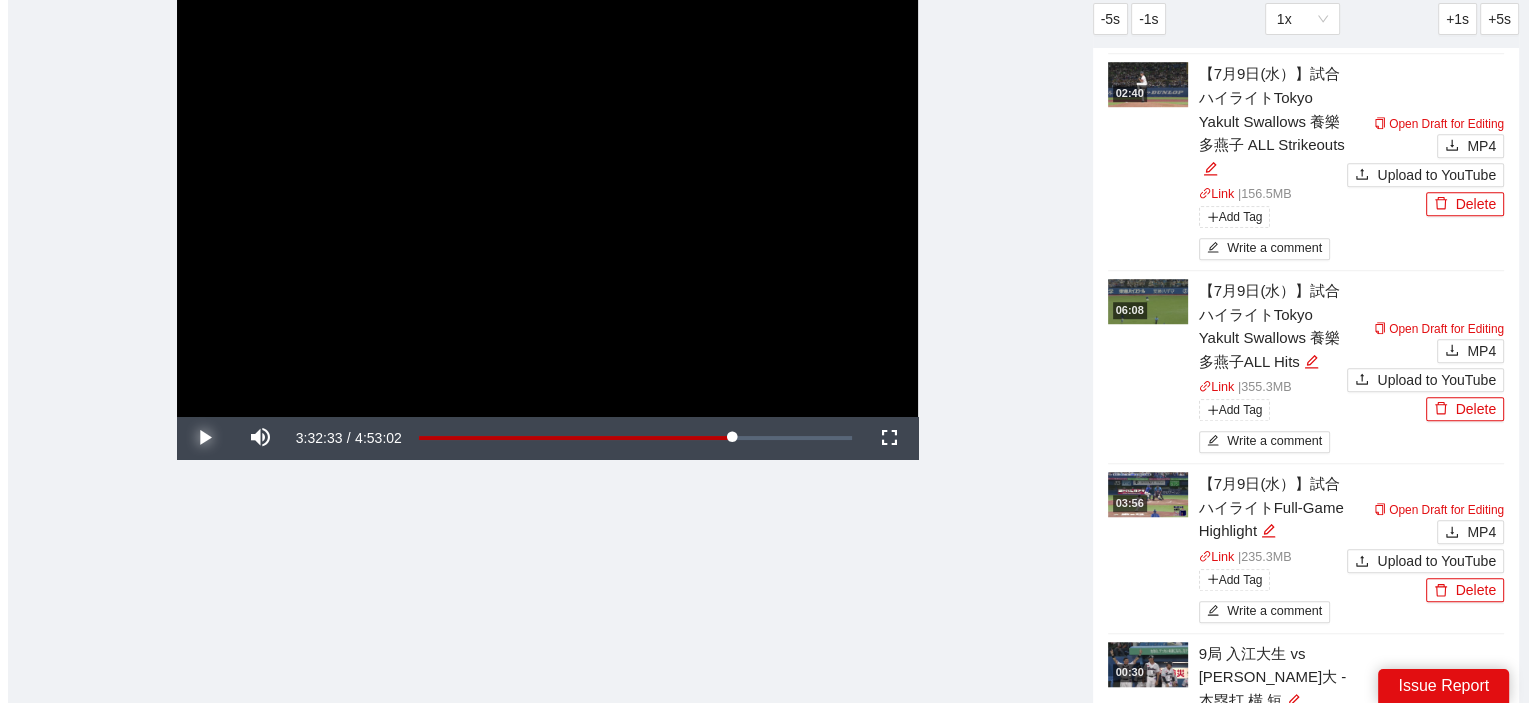 scroll, scrollTop: 1600, scrollLeft: 0, axis: vertical 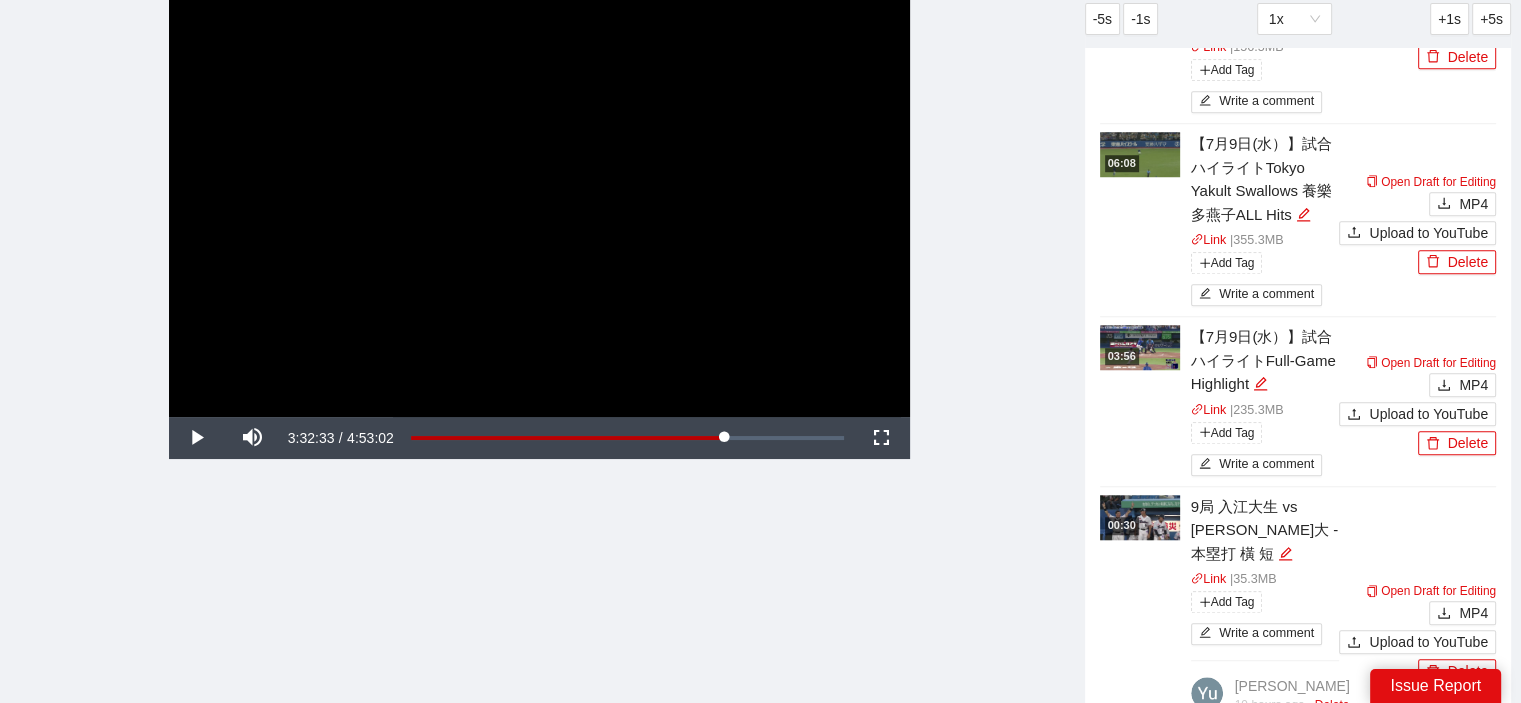click at bounding box center (1140, 517) 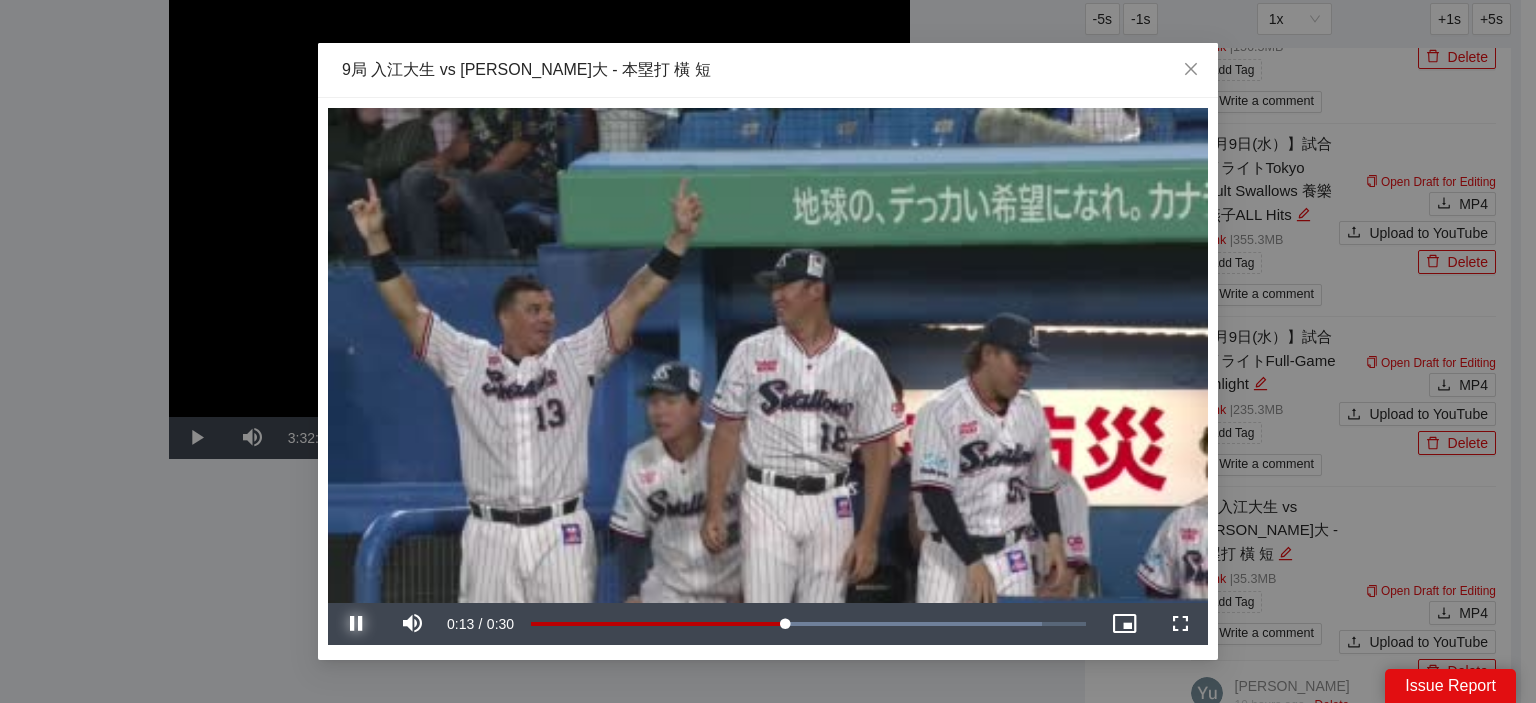 click at bounding box center [356, 624] 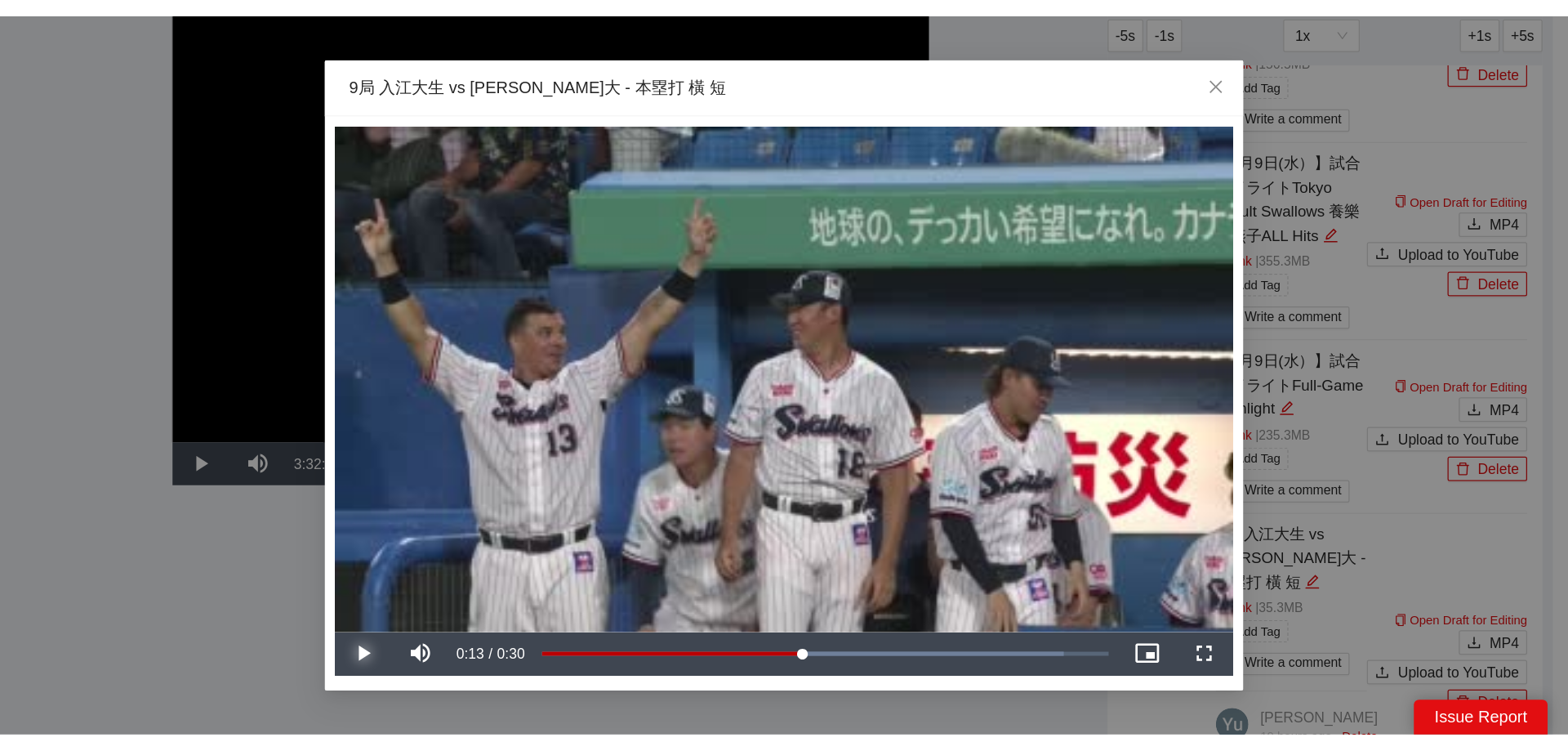scroll, scrollTop: 1191, scrollLeft: 0, axis: vertical 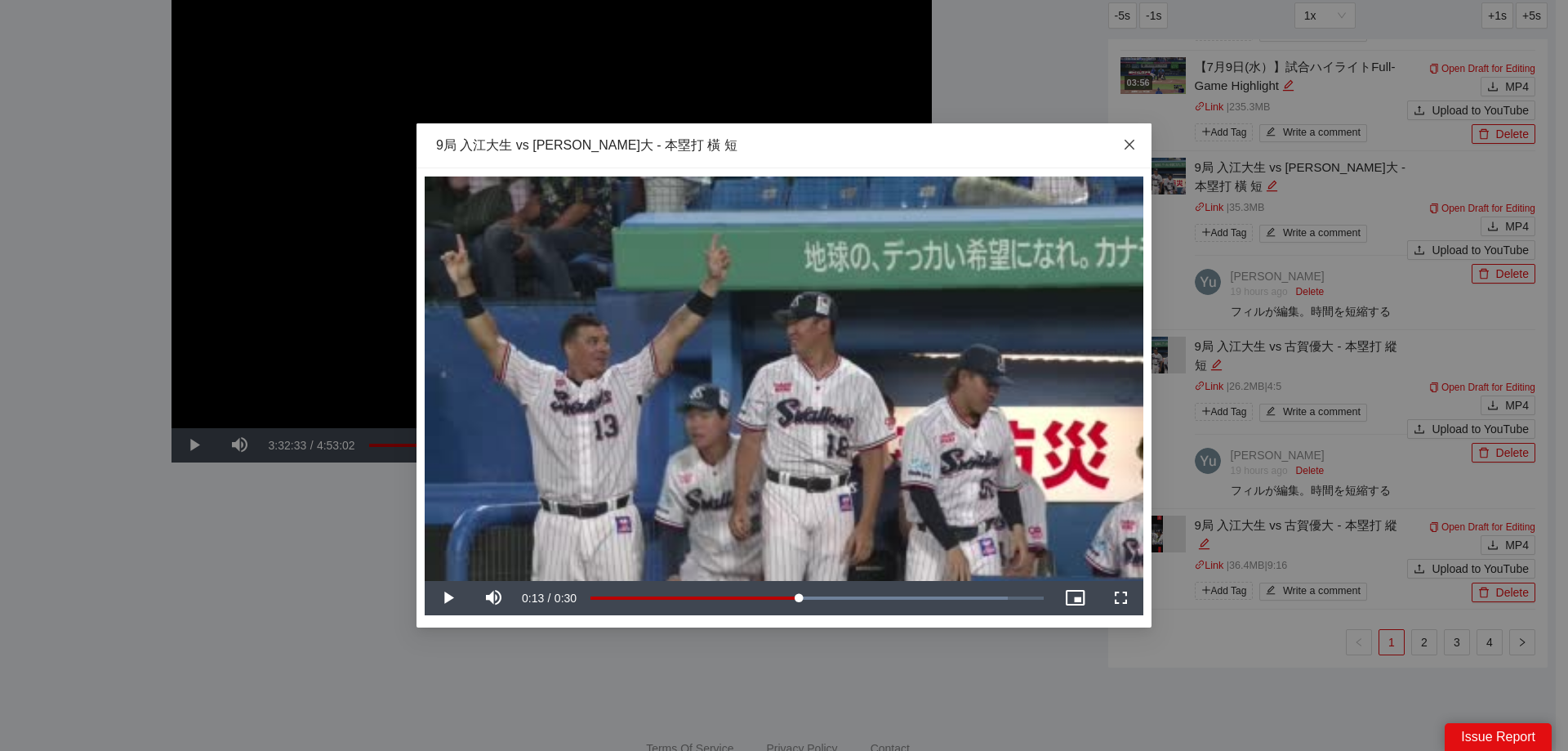 click 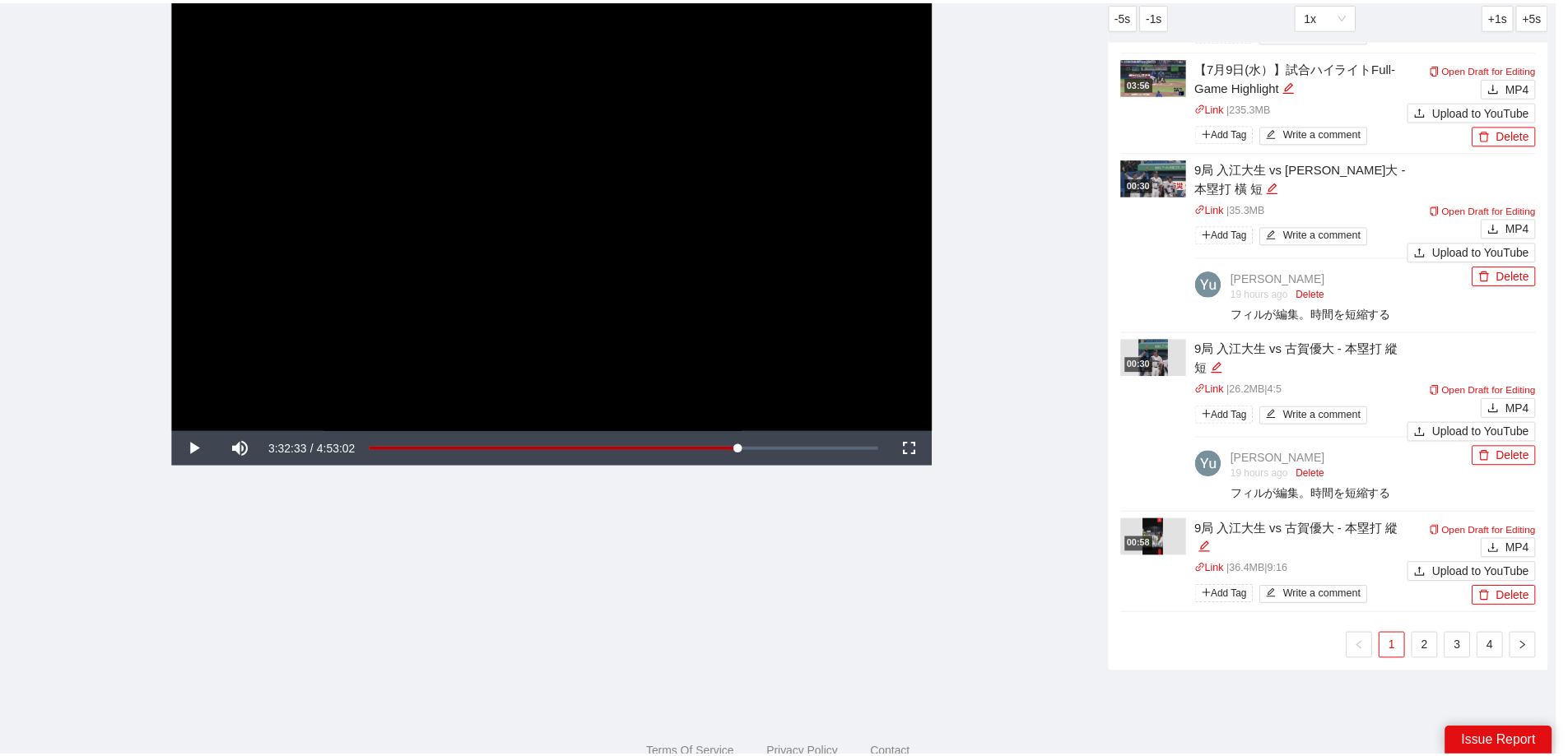 scroll, scrollTop: 1180, scrollLeft: 0, axis: vertical 